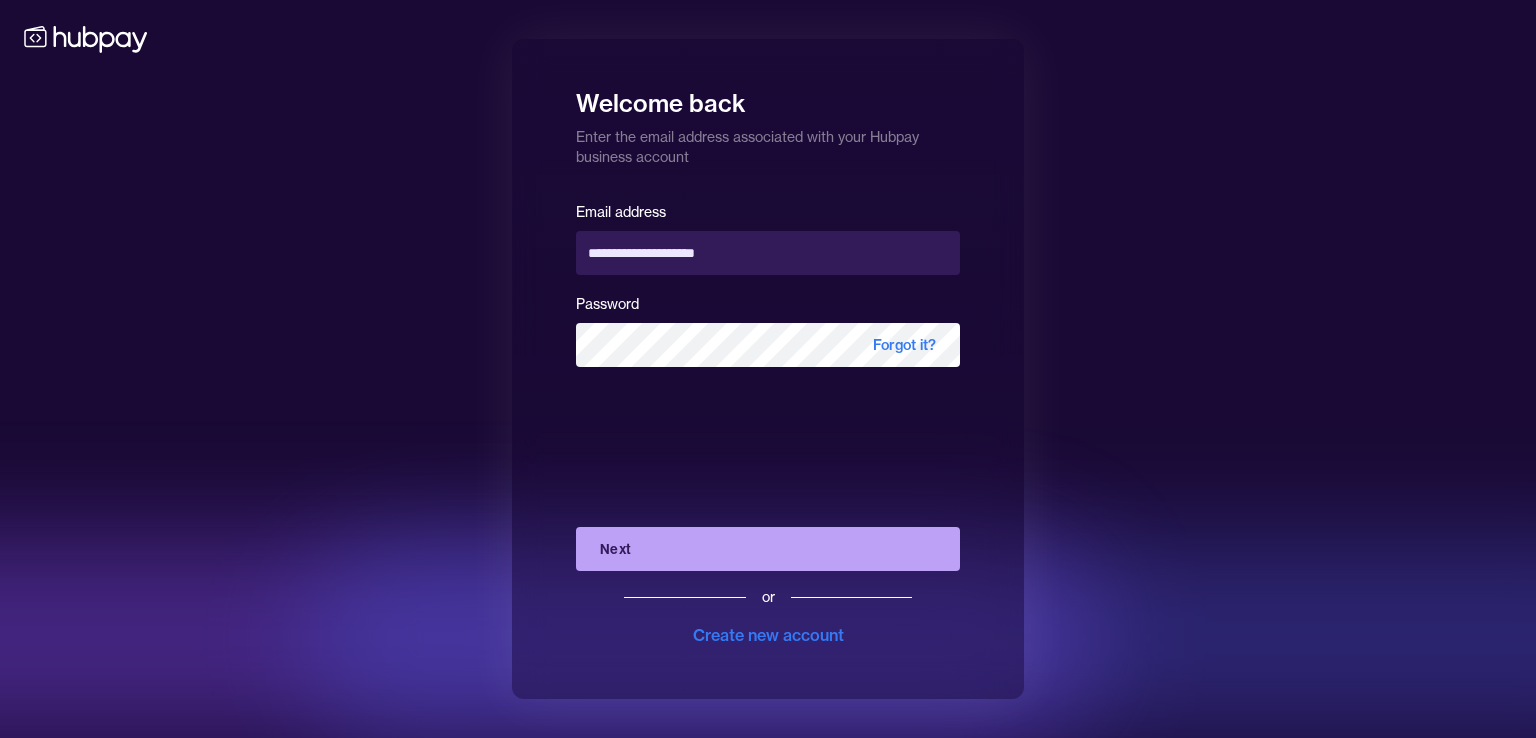 scroll, scrollTop: 0, scrollLeft: 0, axis: both 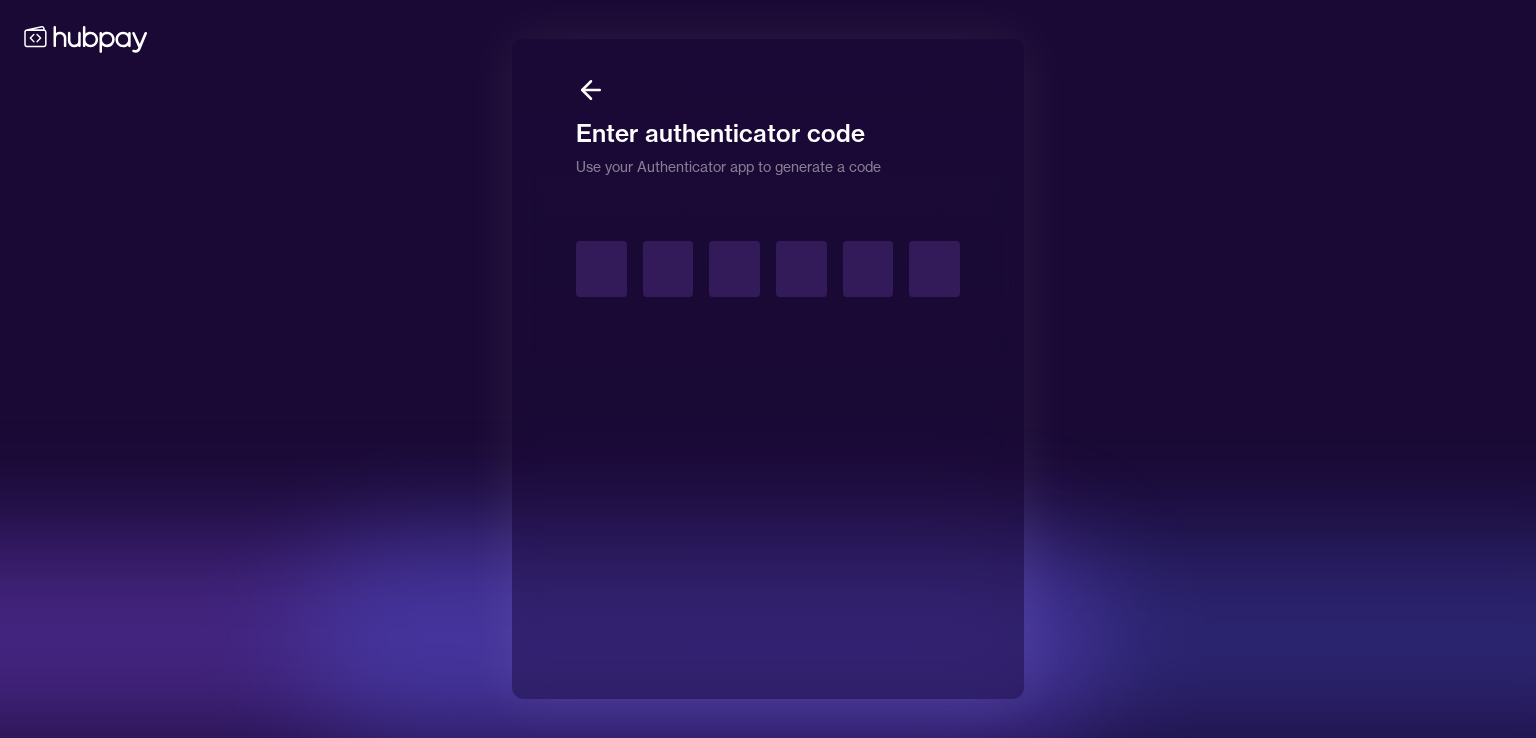 type on "*" 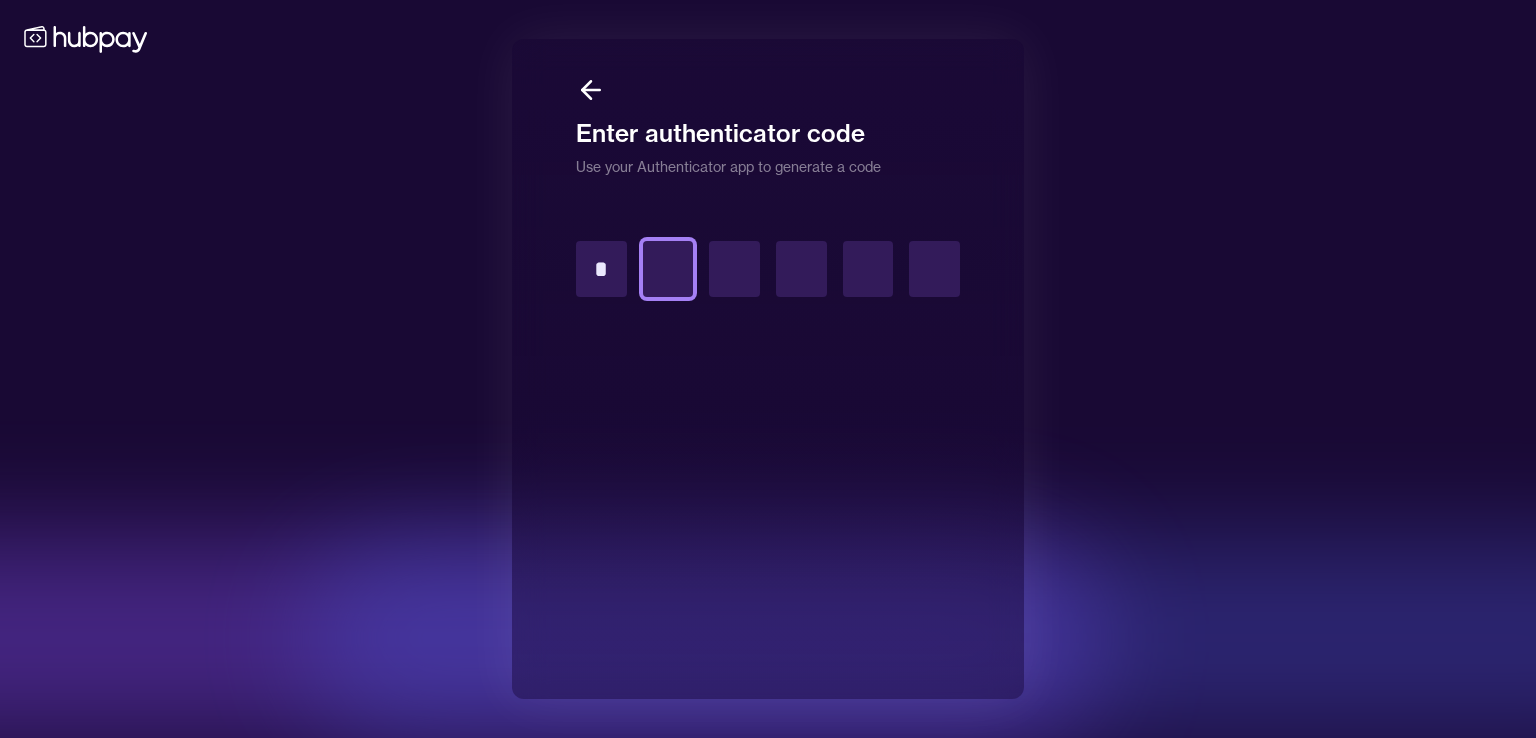 type on "*" 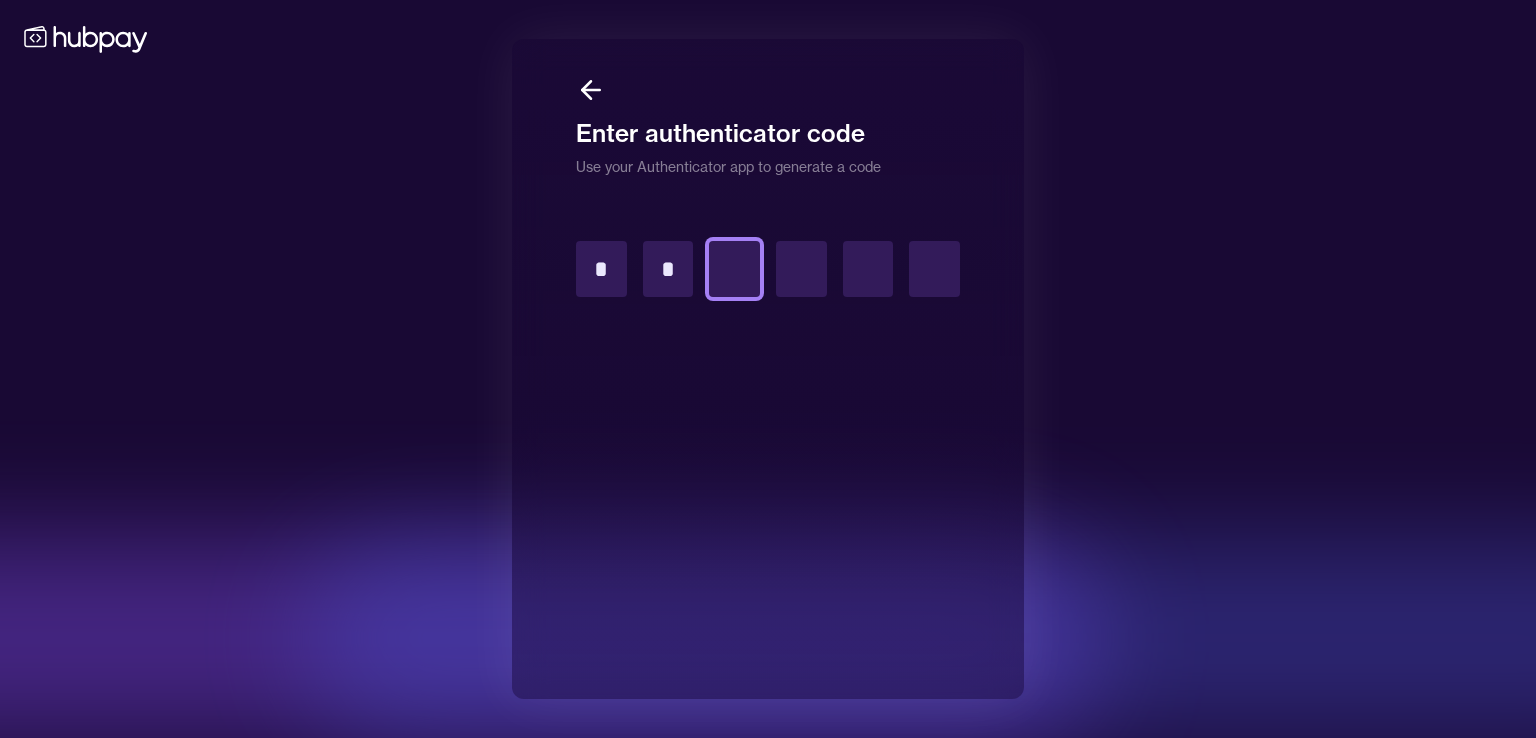 type on "*" 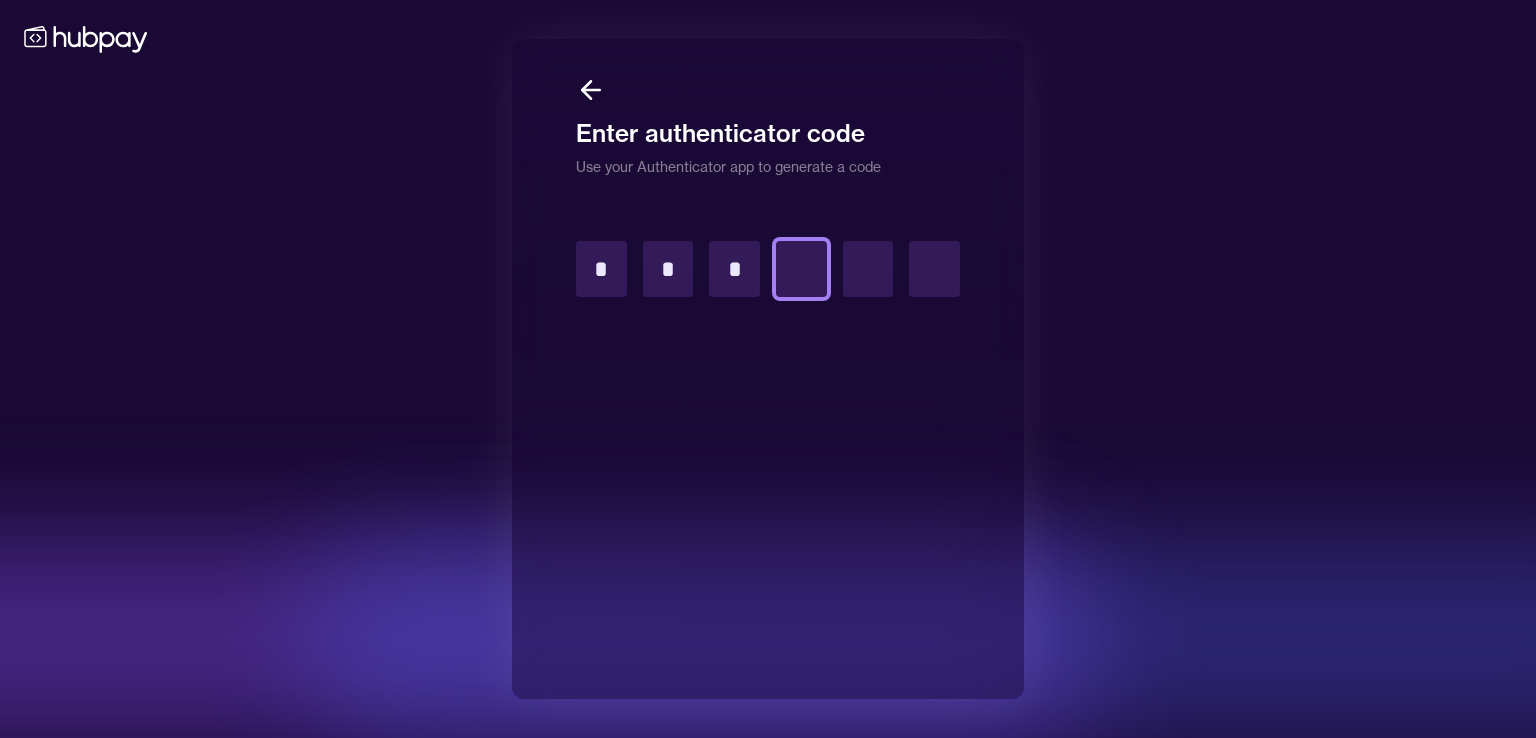 type on "*" 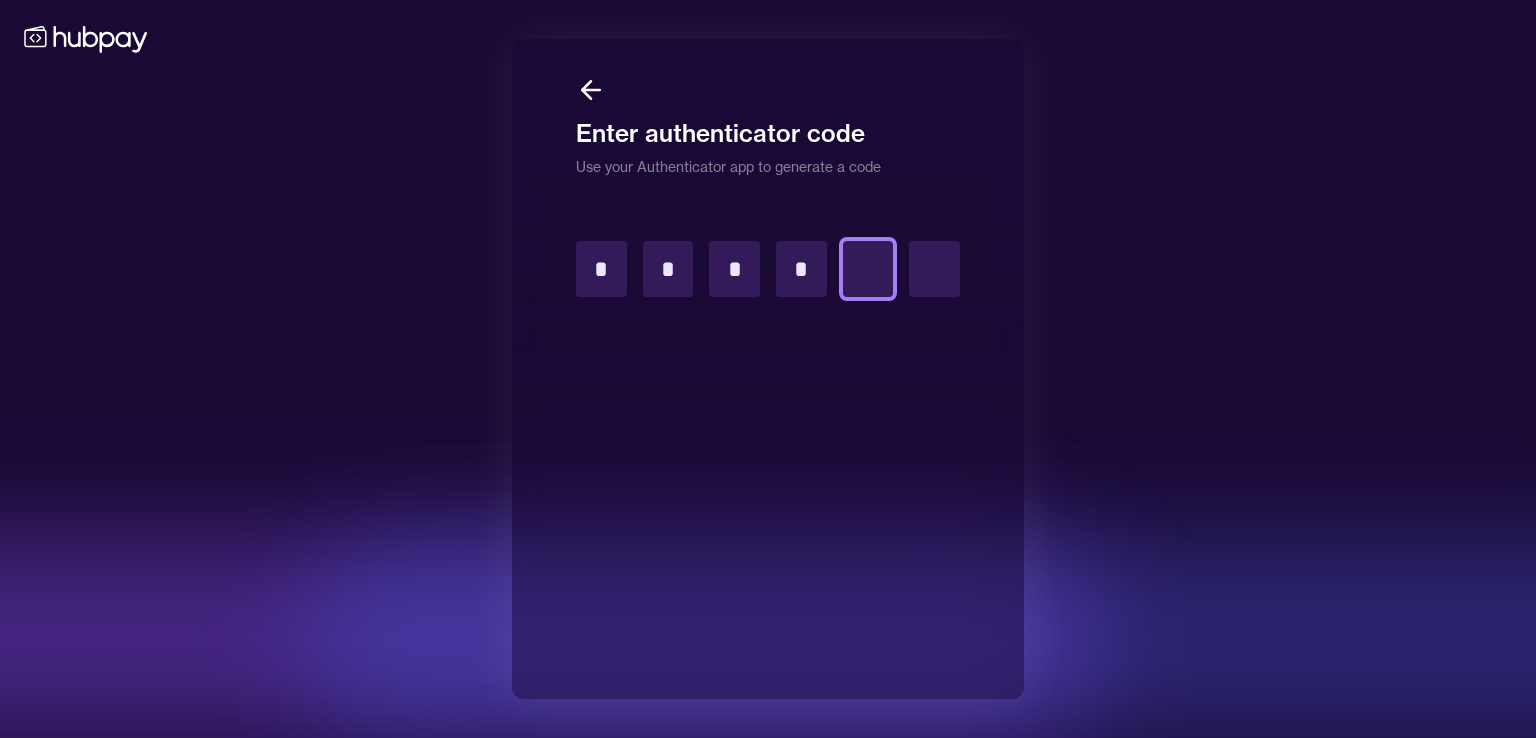 type on "*" 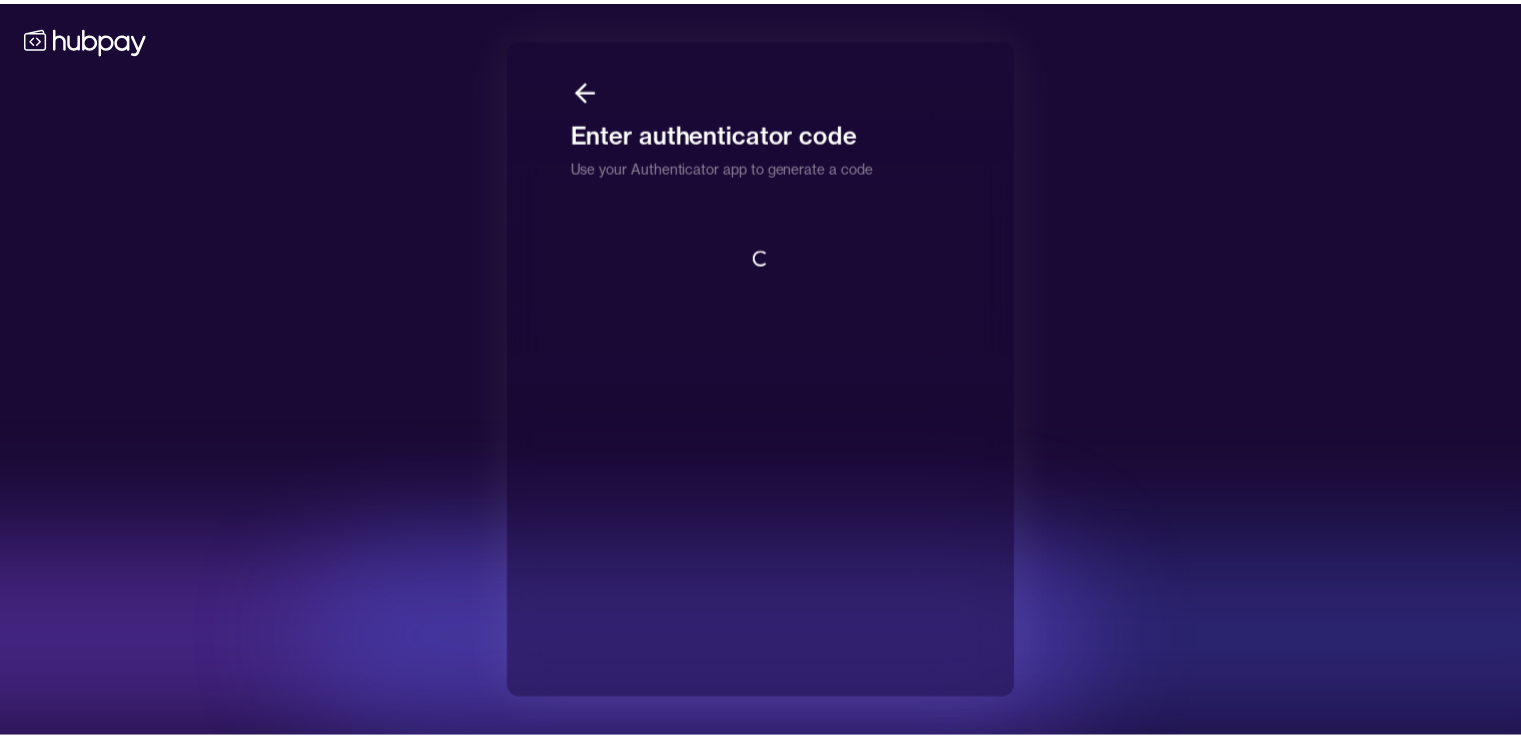 scroll, scrollTop: 0, scrollLeft: 0, axis: both 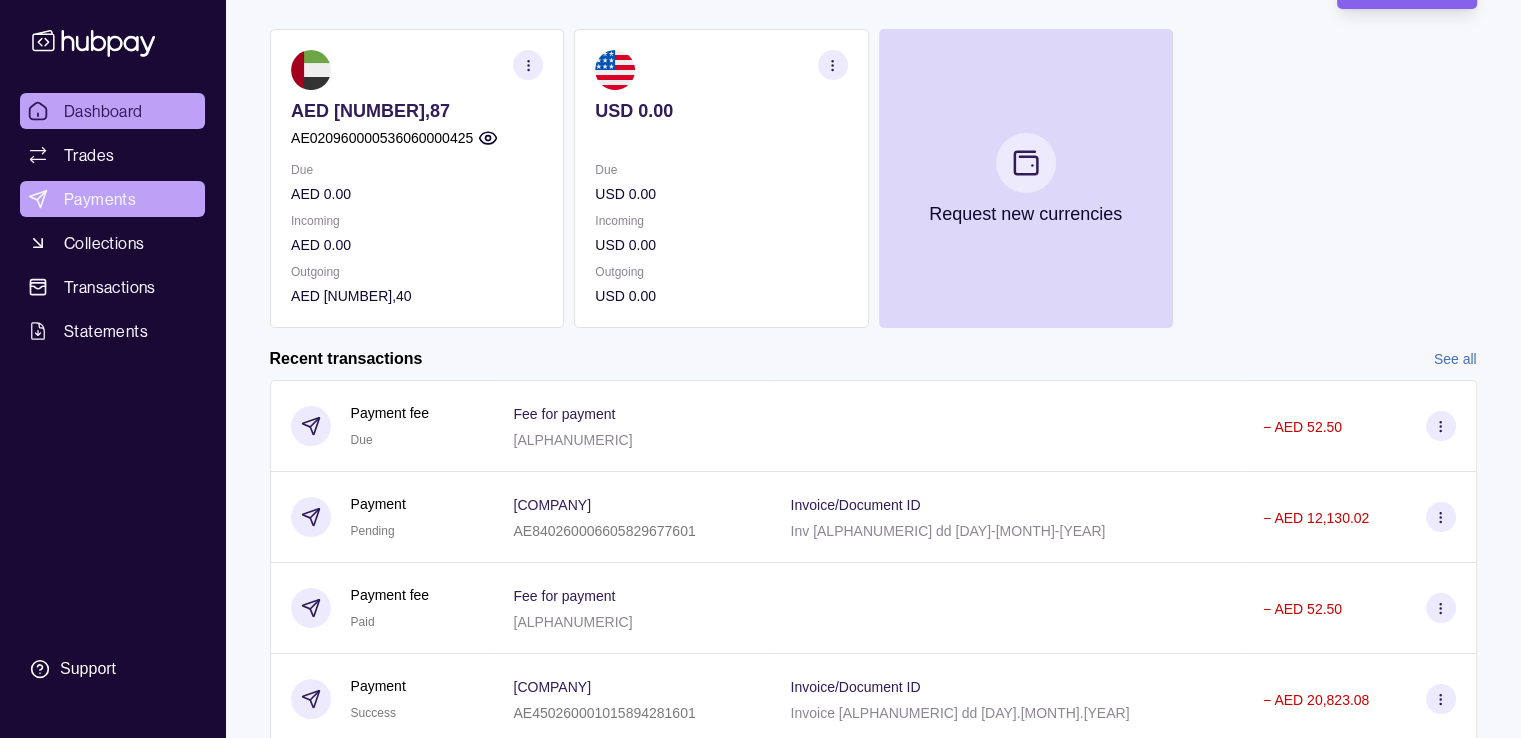 click on "Payments" at bounding box center [100, 199] 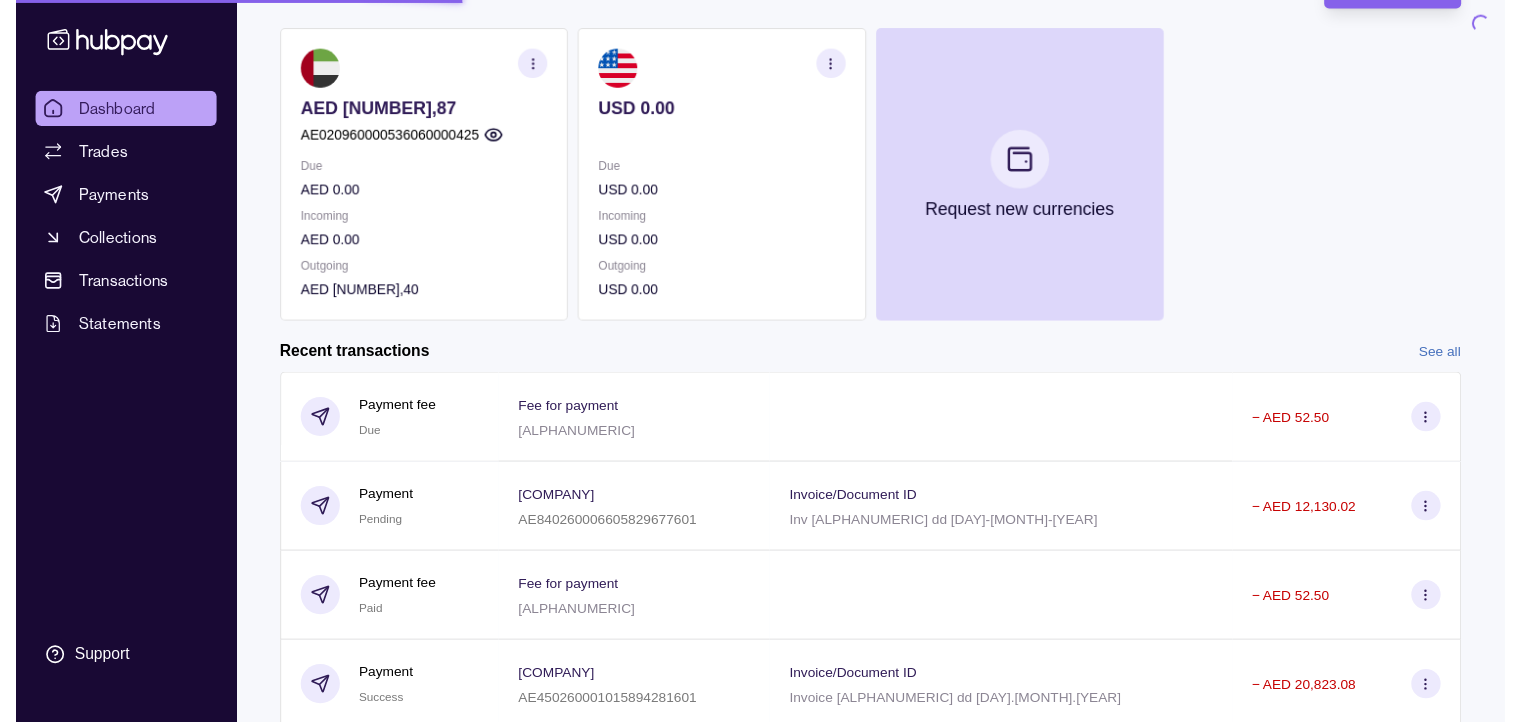 scroll, scrollTop: 0, scrollLeft: 0, axis: both 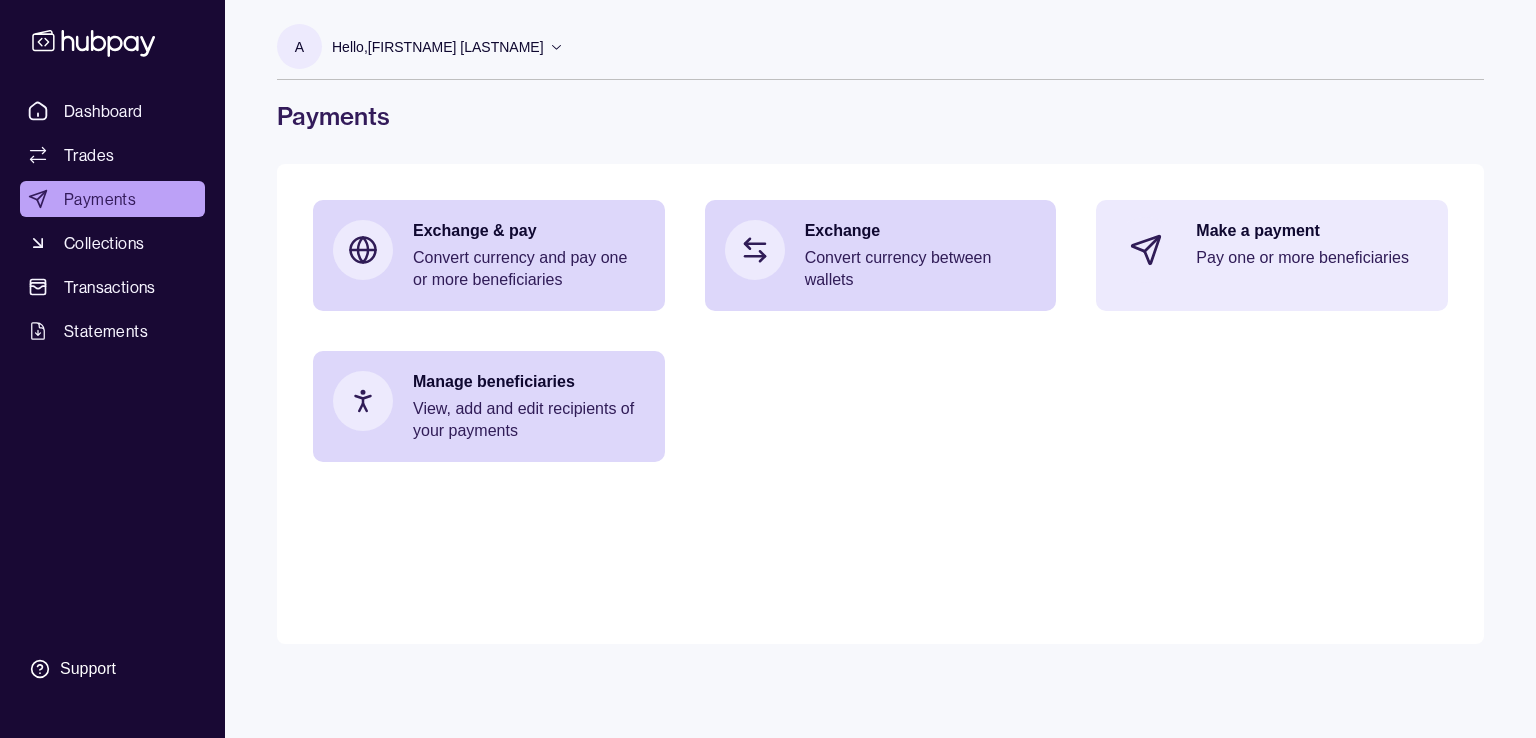 click on "Make a payment Pay one or more beneficiaries" at bounding box center (1312, 250) 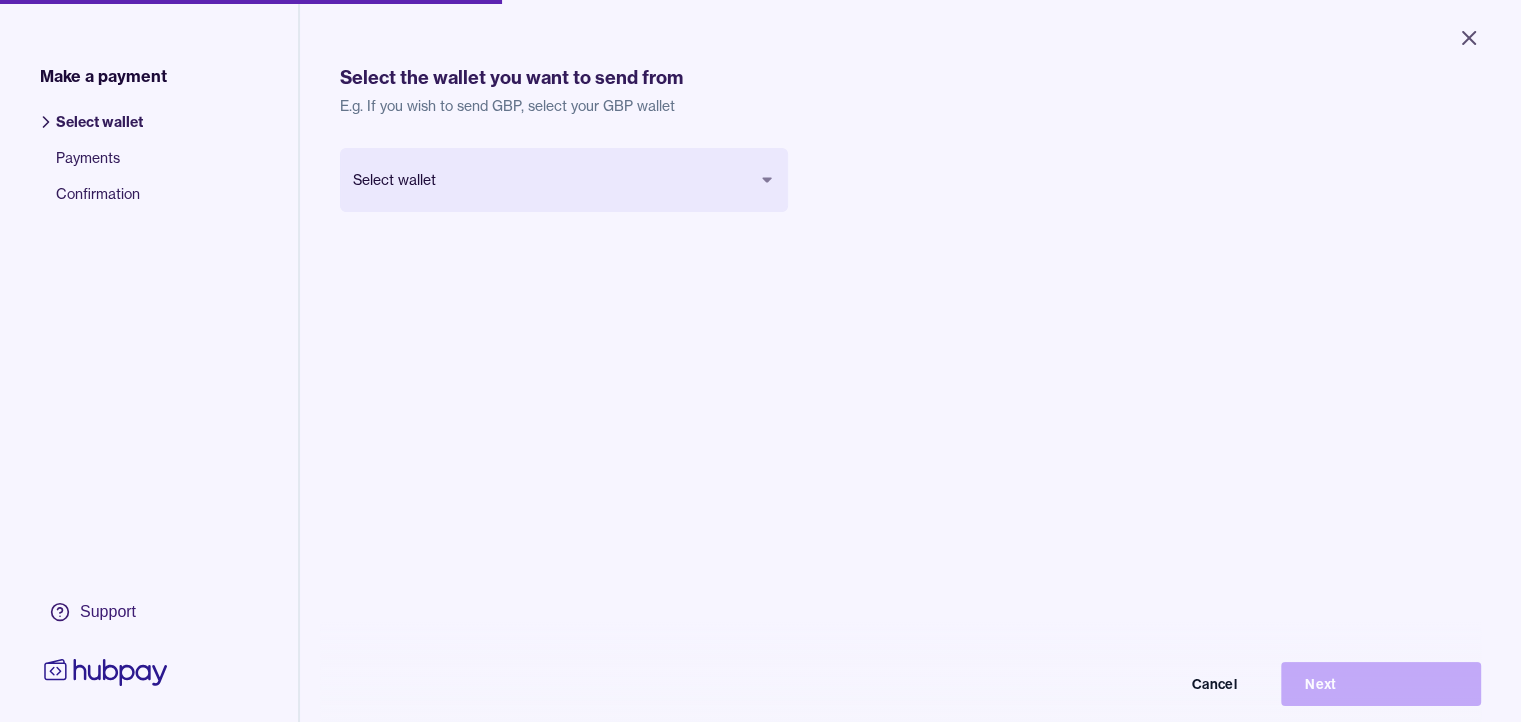 click on "Close Make a payment Select wallet Payments Confirmation Support Select the wallet you want to send from E.g. If you wish to send GBP, select your GBP wallet Select wallet Cancel Next Make a payment | Hubpay" at bounding box center [760, 361] 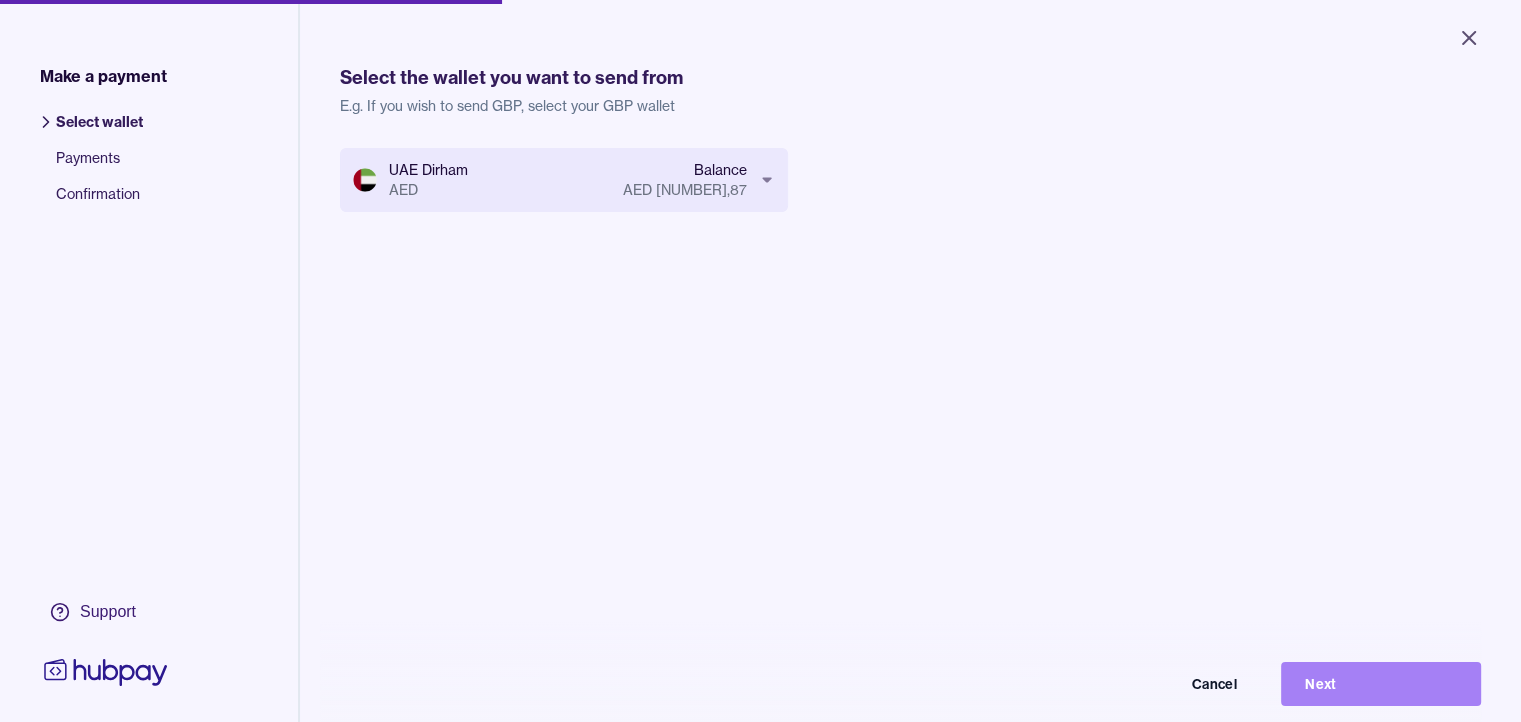 click on "Next" at bounding box center [1381, 684] 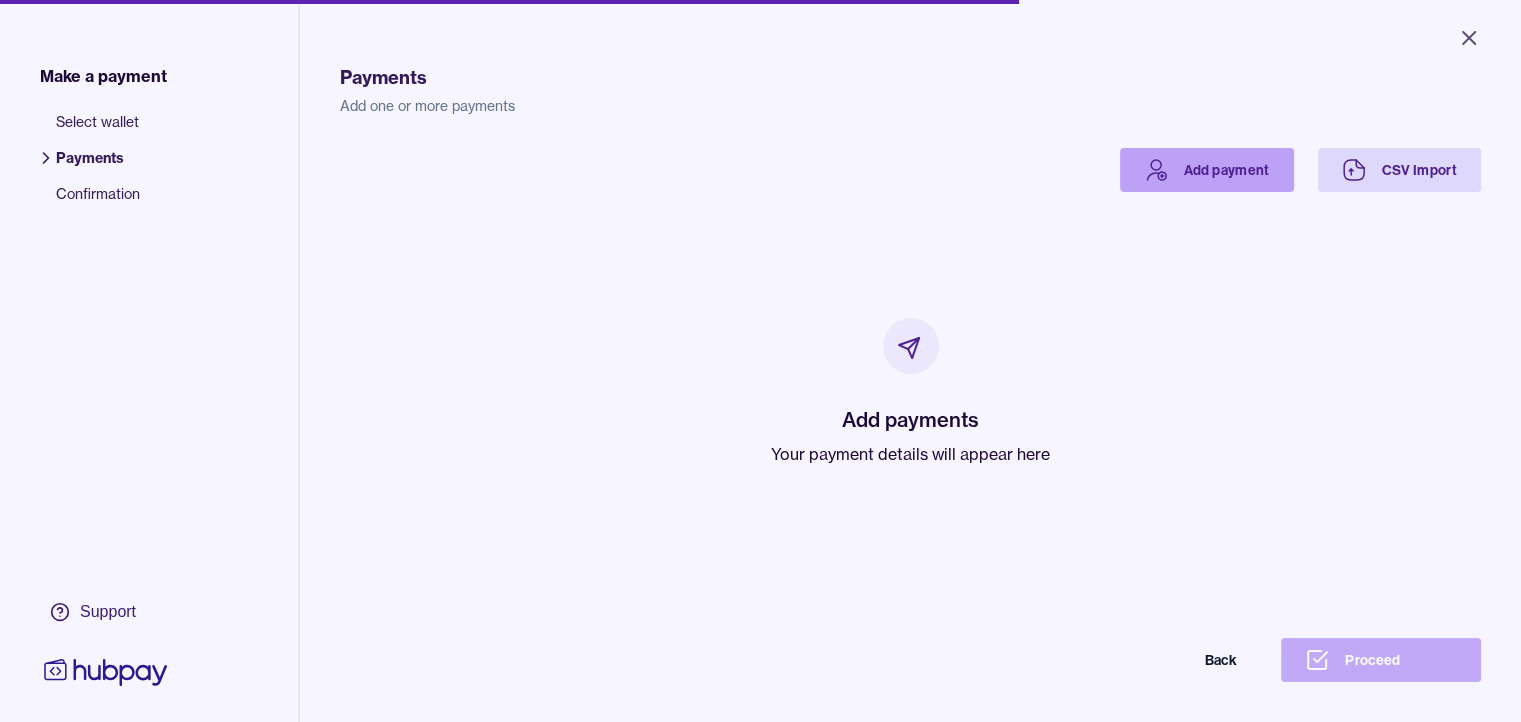 click on "Add payment" at bounding box center (1207, 170) 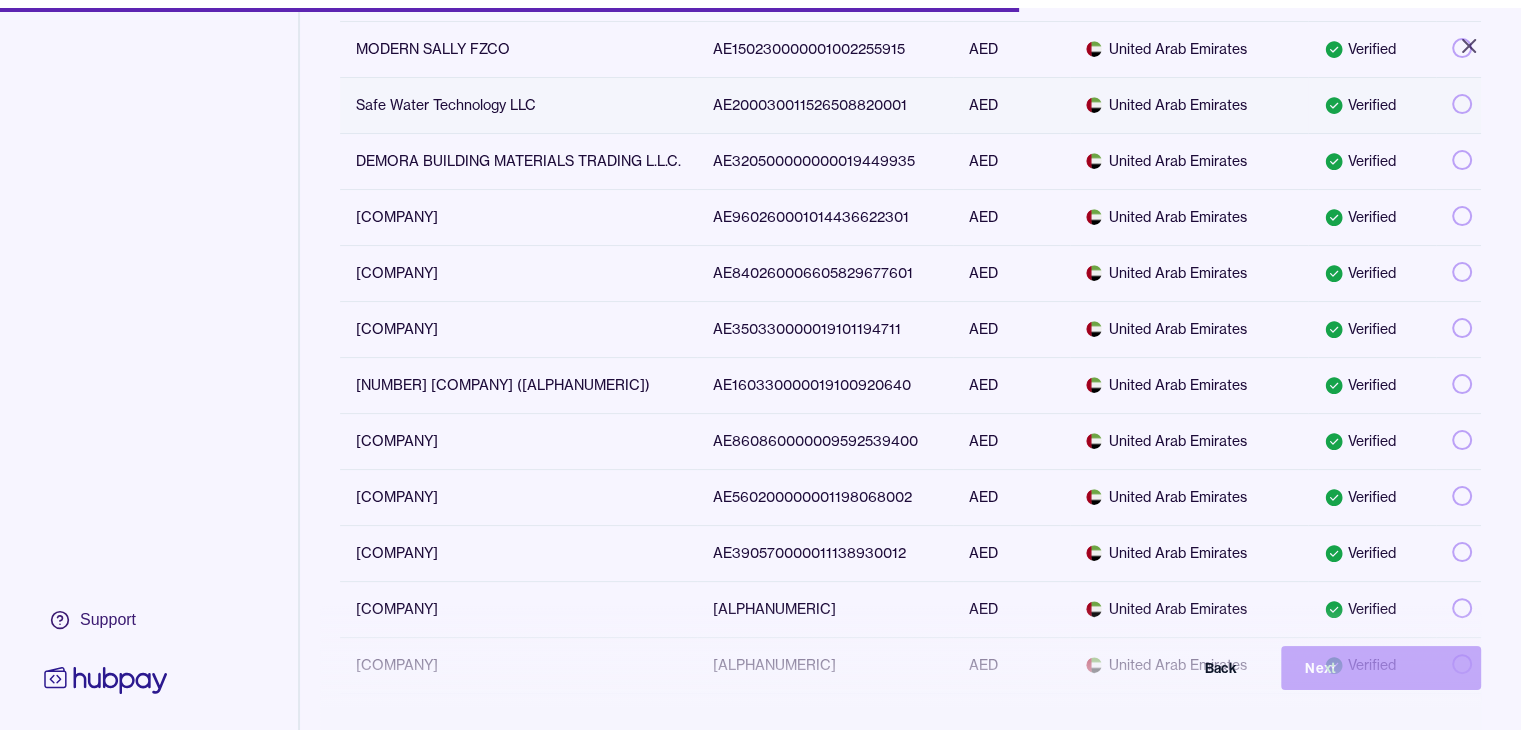scroll, scrollTop: 400, scrollLeft: 0, axis: vertical 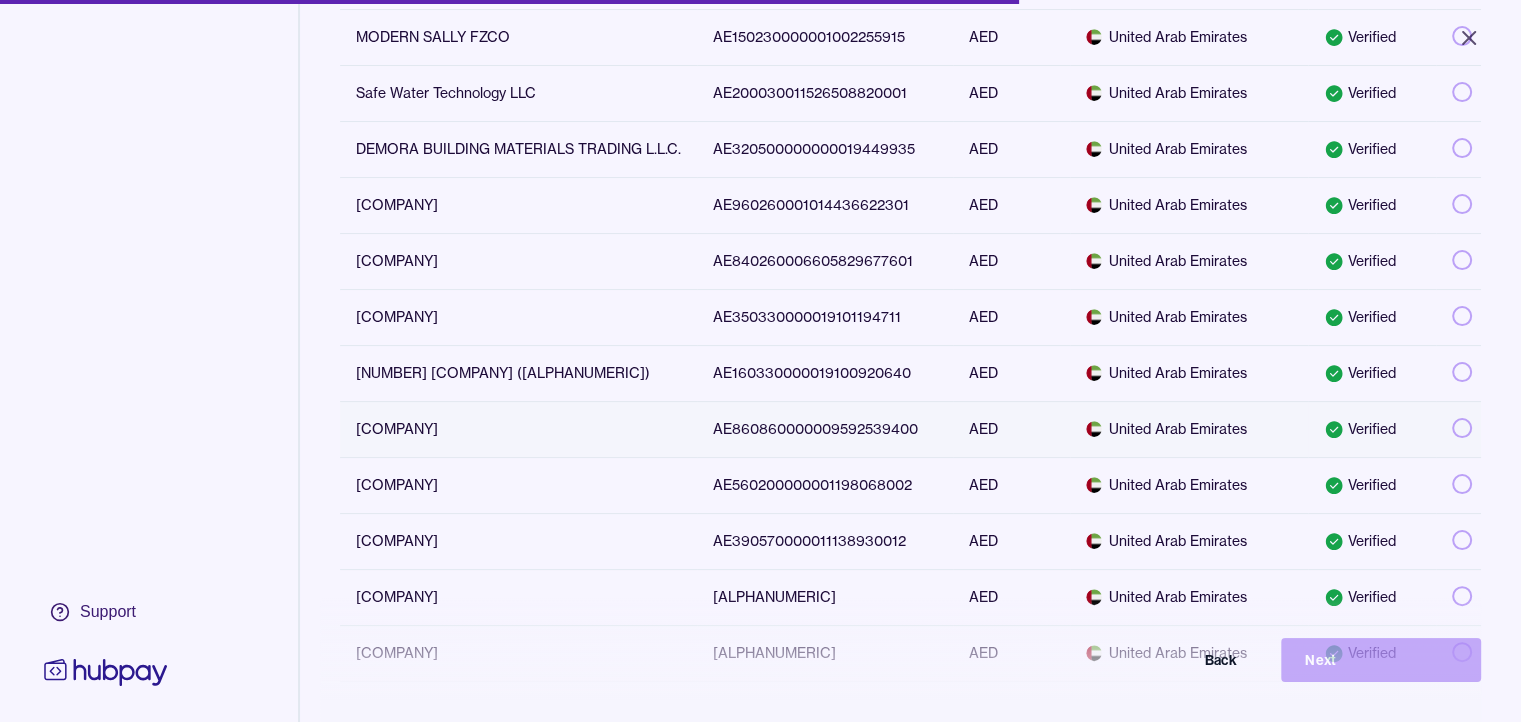 click on "[COMPANY]" at bounding box center (518, 429) 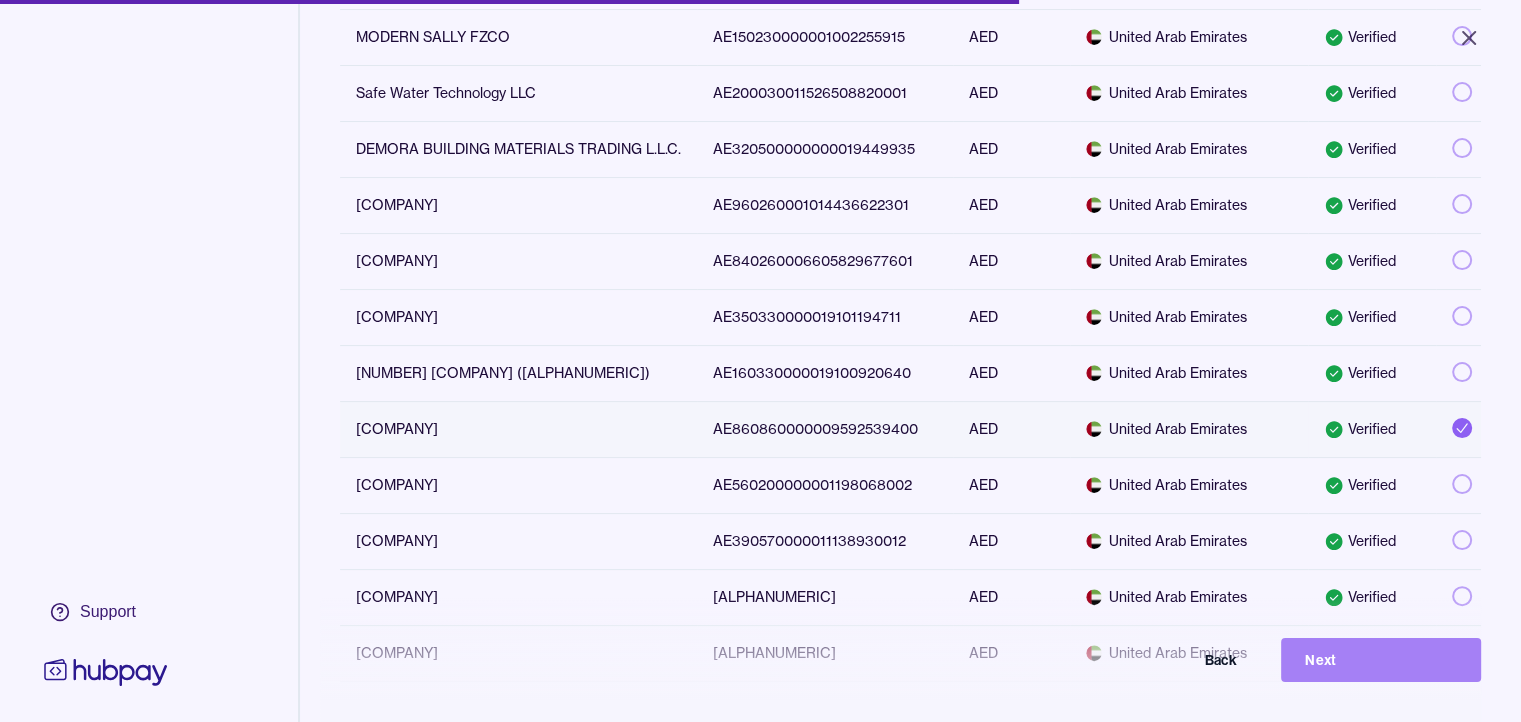 click on "Next" at bounding box center (1381, 660) 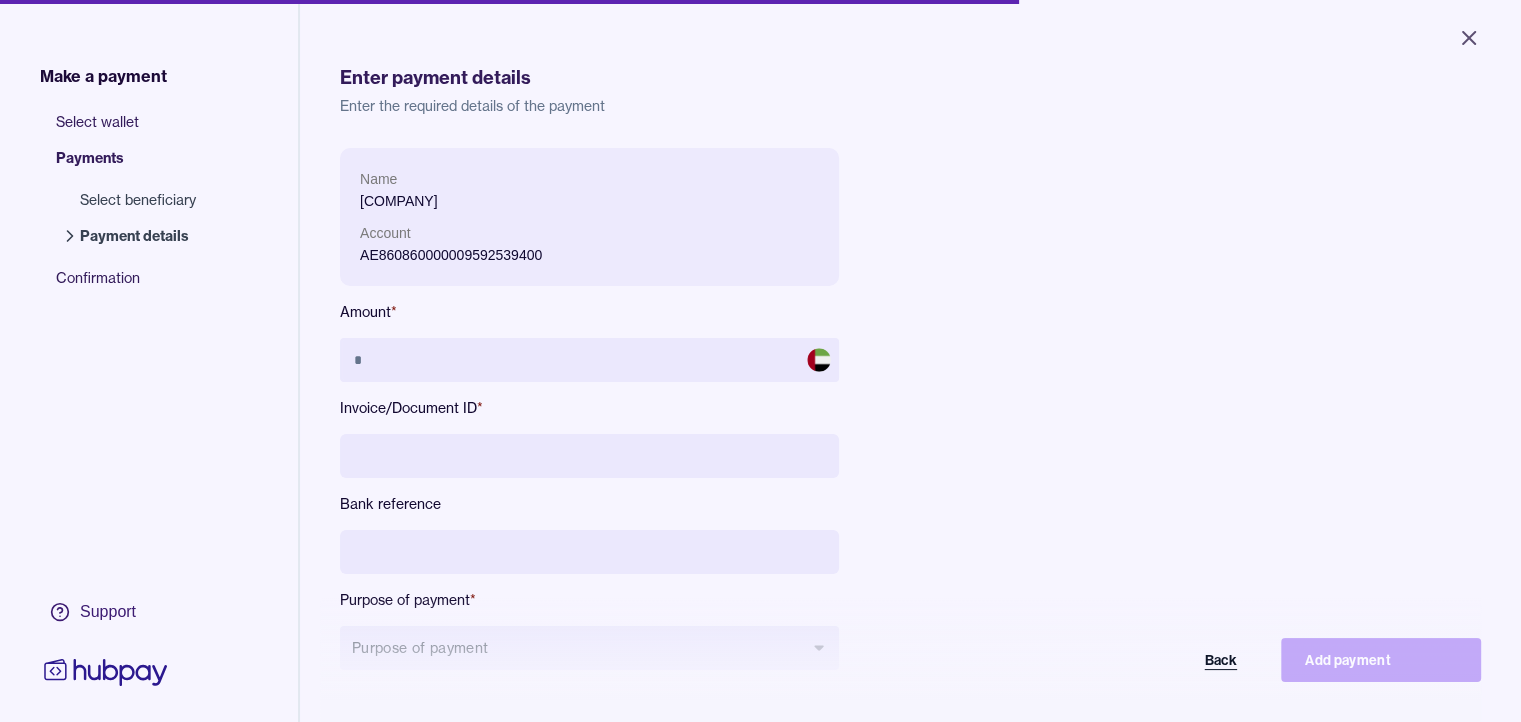 click on "Back" at bounding box center (1161, 660) 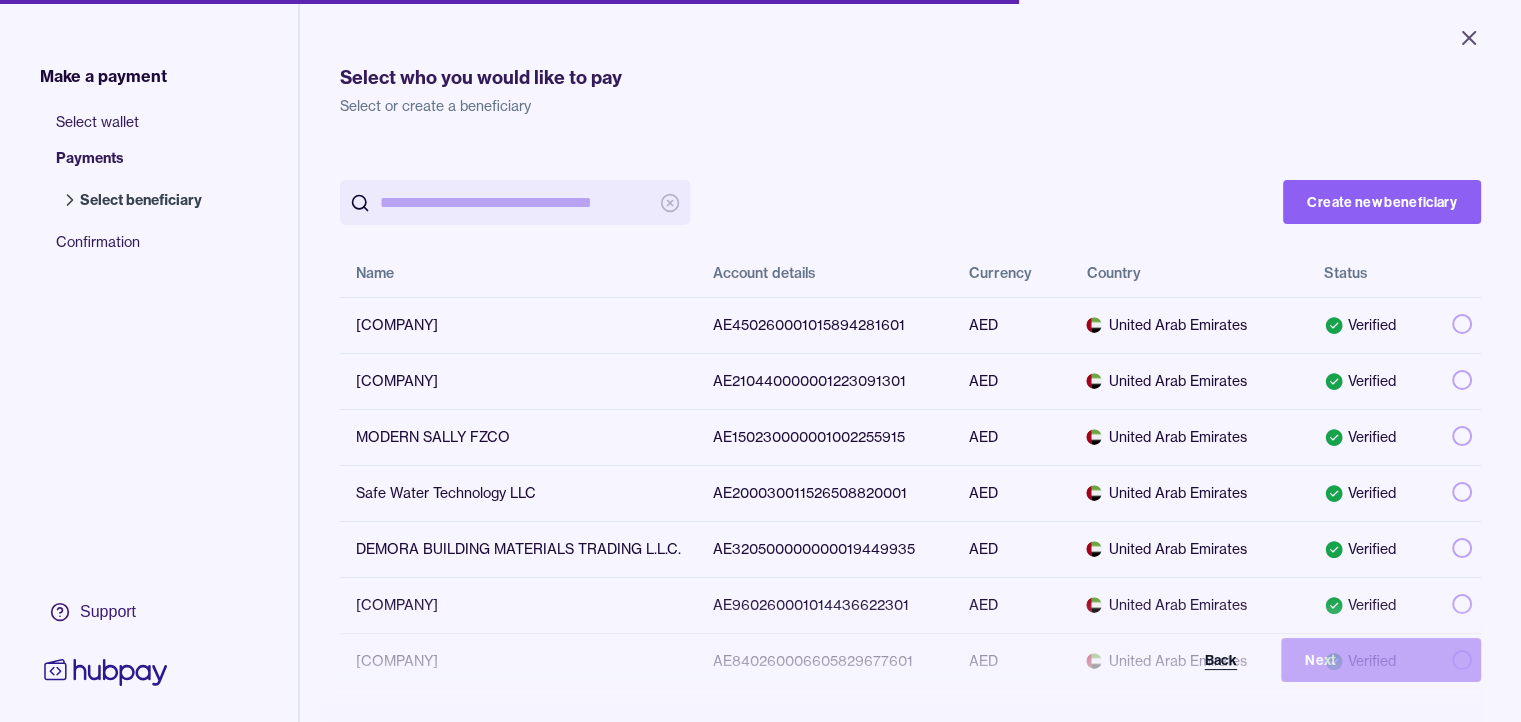 click on "Back" at bounding box center (1161, 660) 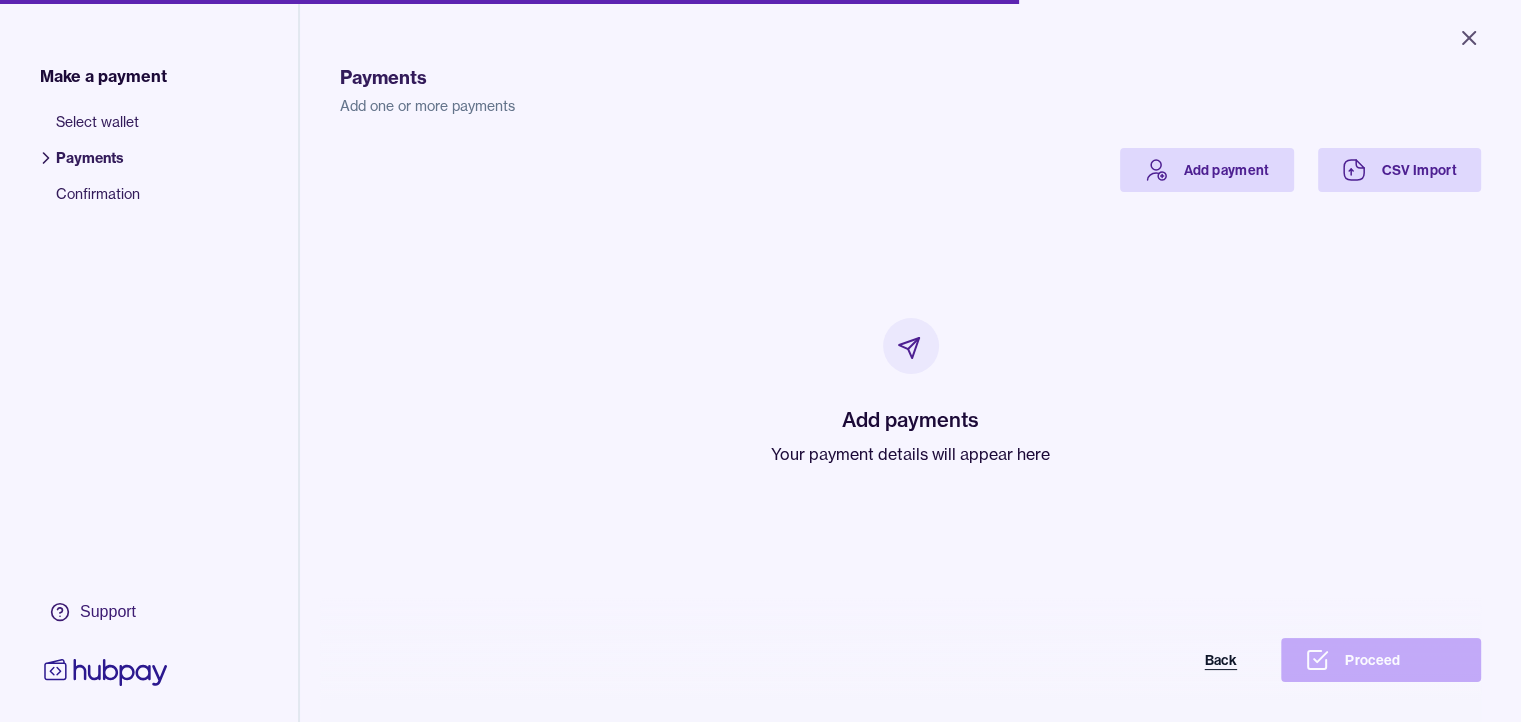 click on "Back" at bounding box center (1161, 660) 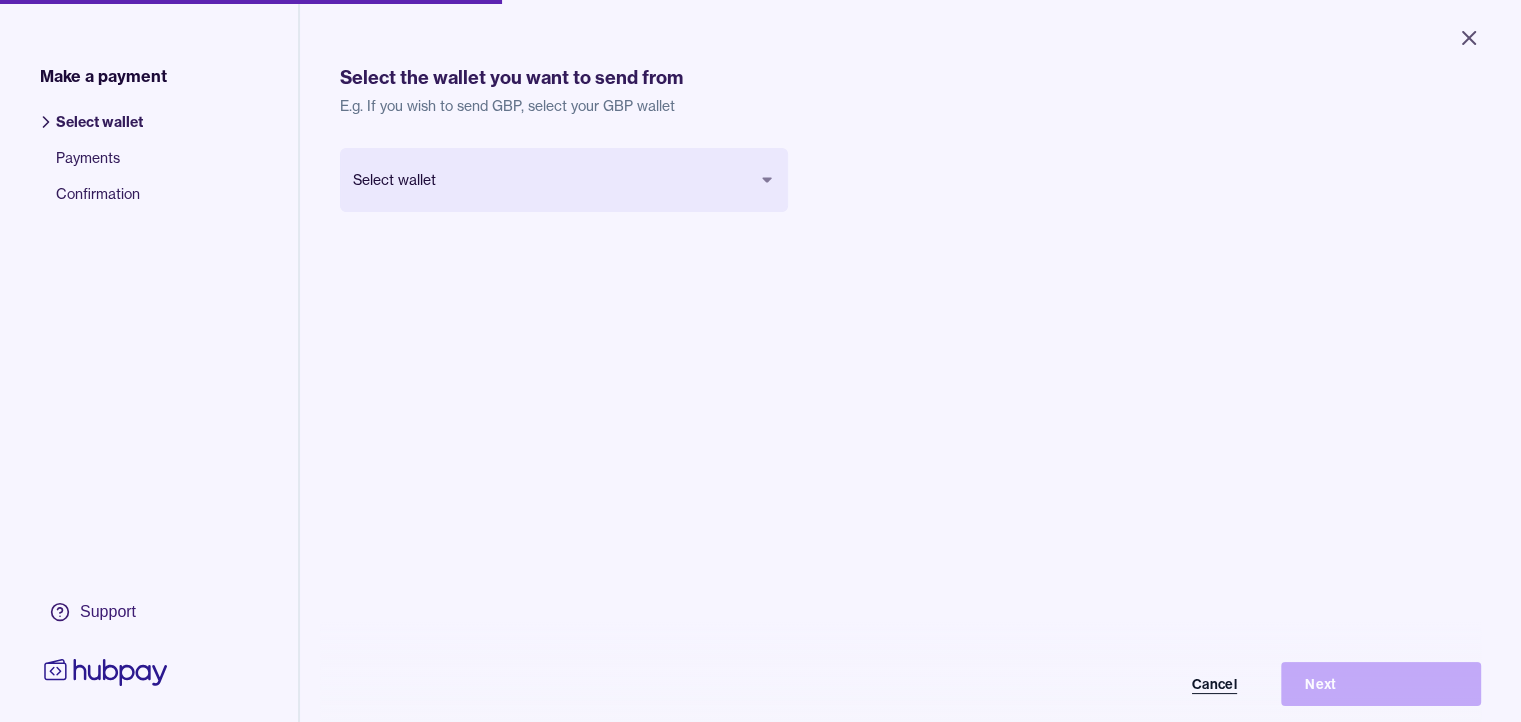click on "Cancel" at bounding box center [1161, 684] 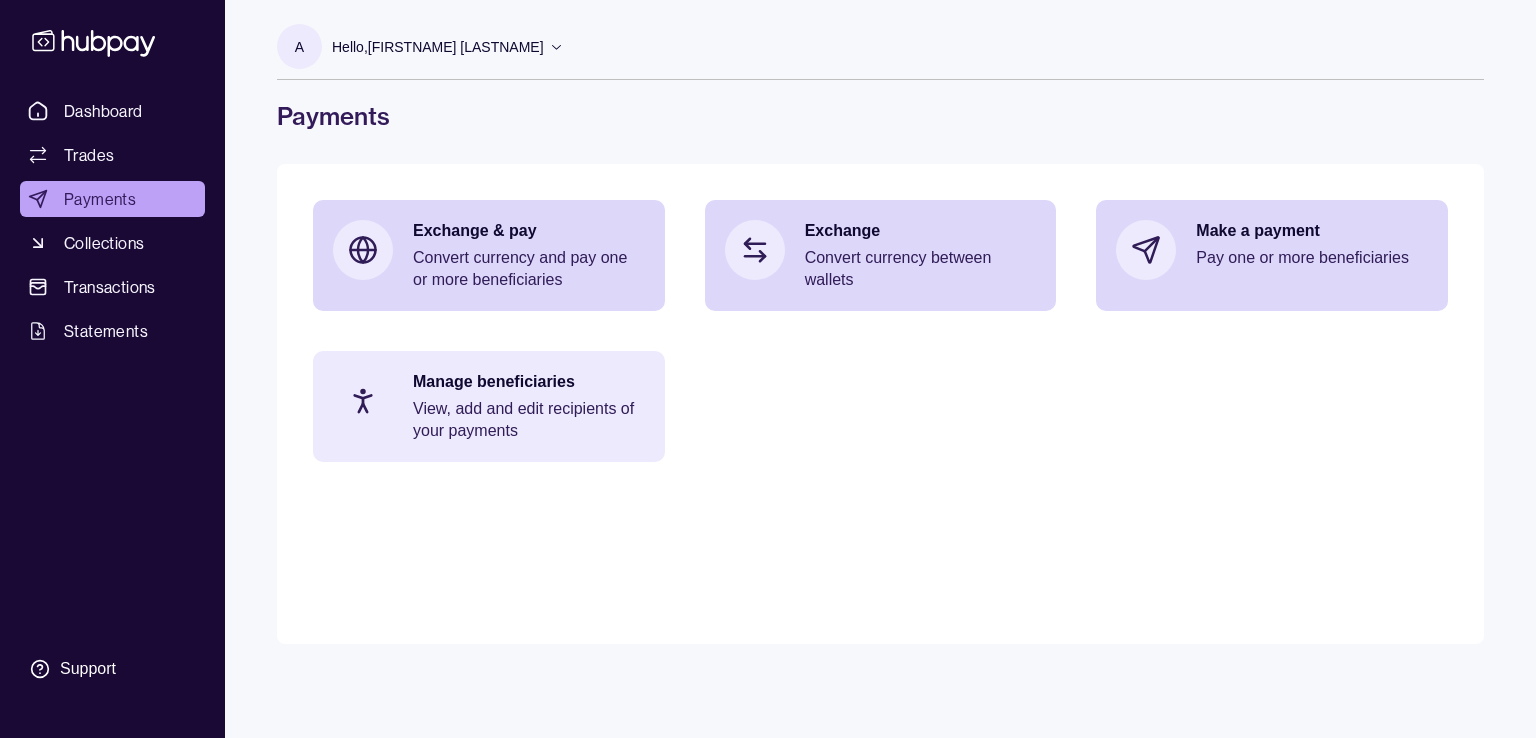 click on "Manage beneficiaries" at bounding box center (529, 382) 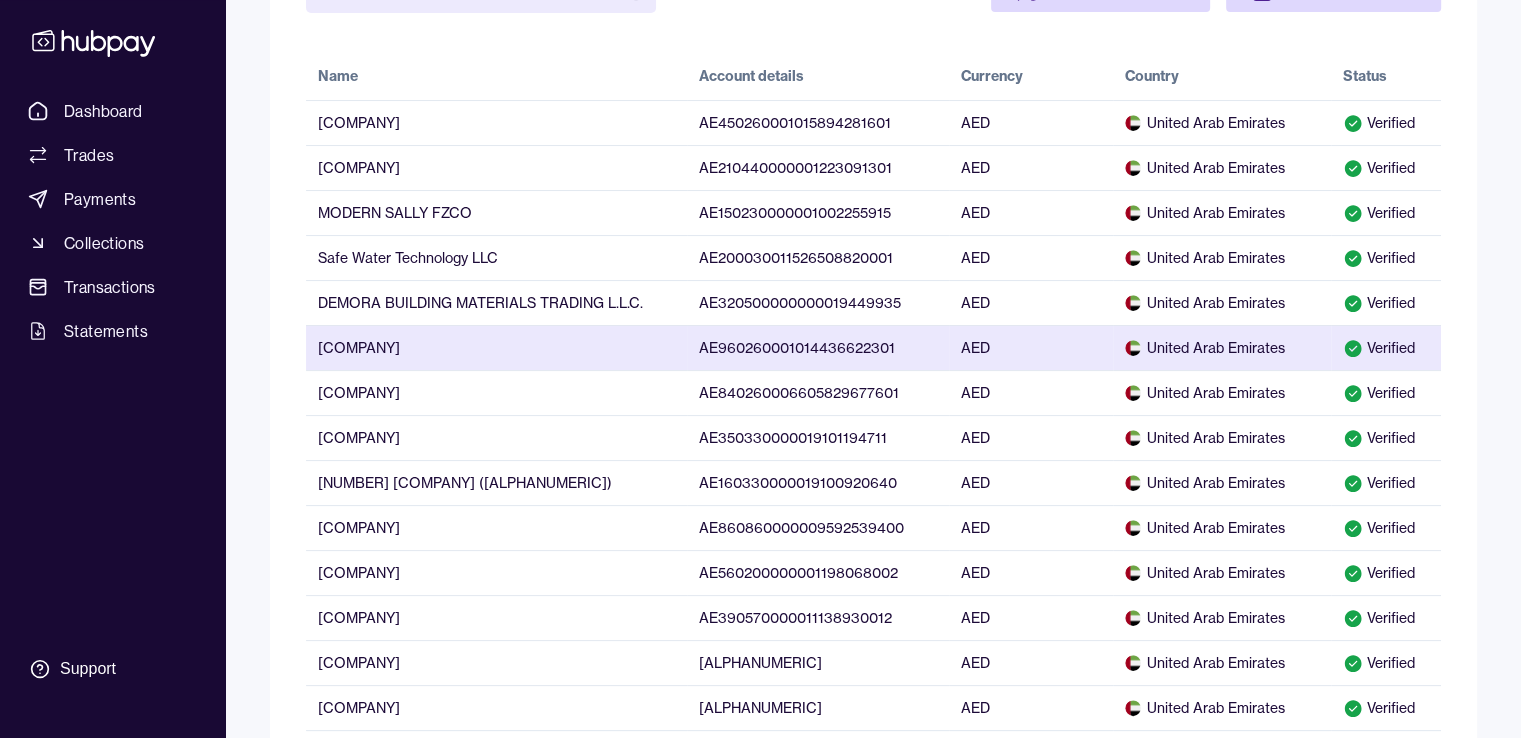 scroll, scrollTop: 300, scrollLeft: 0, axis: vertical 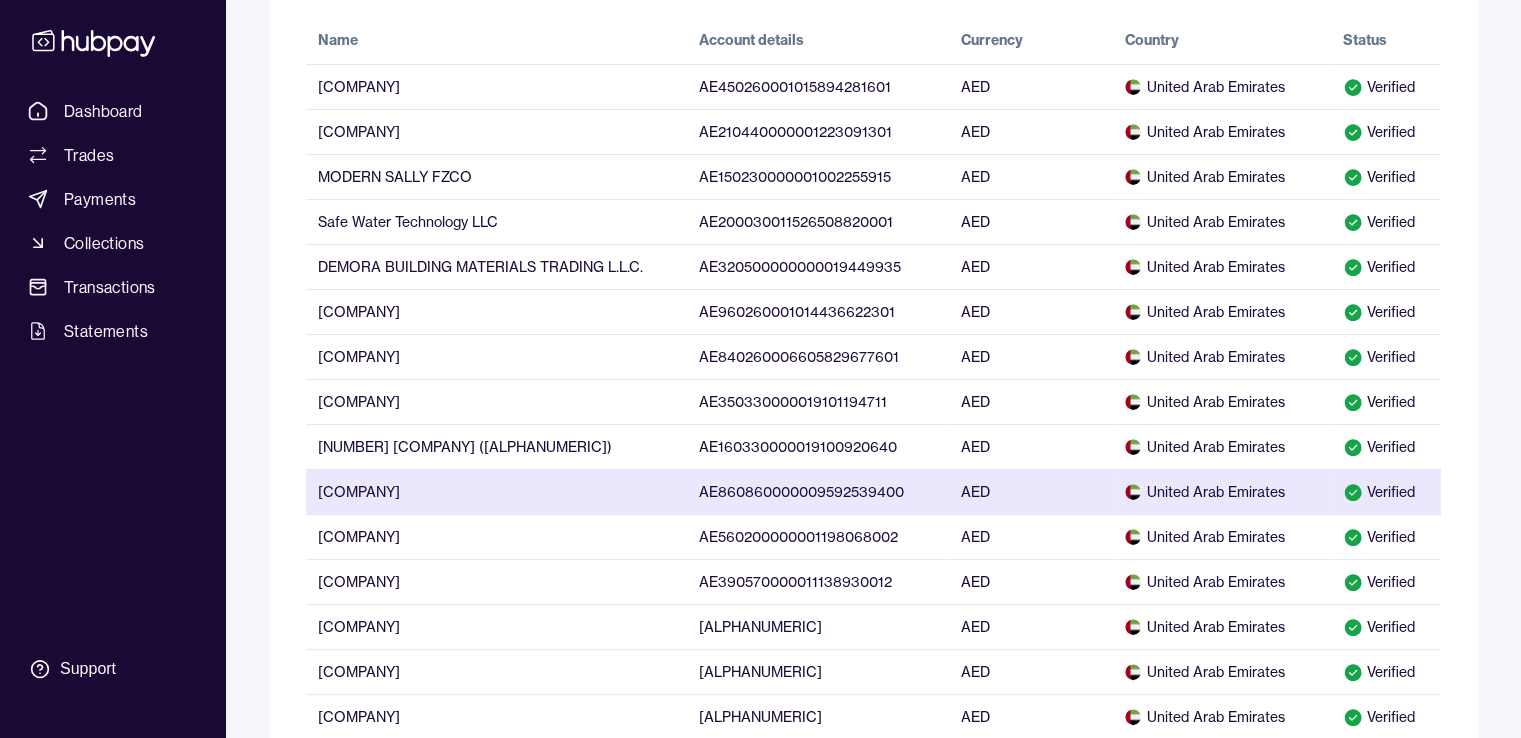 click on "[COMPANY]" at bounding box center (496, 491) 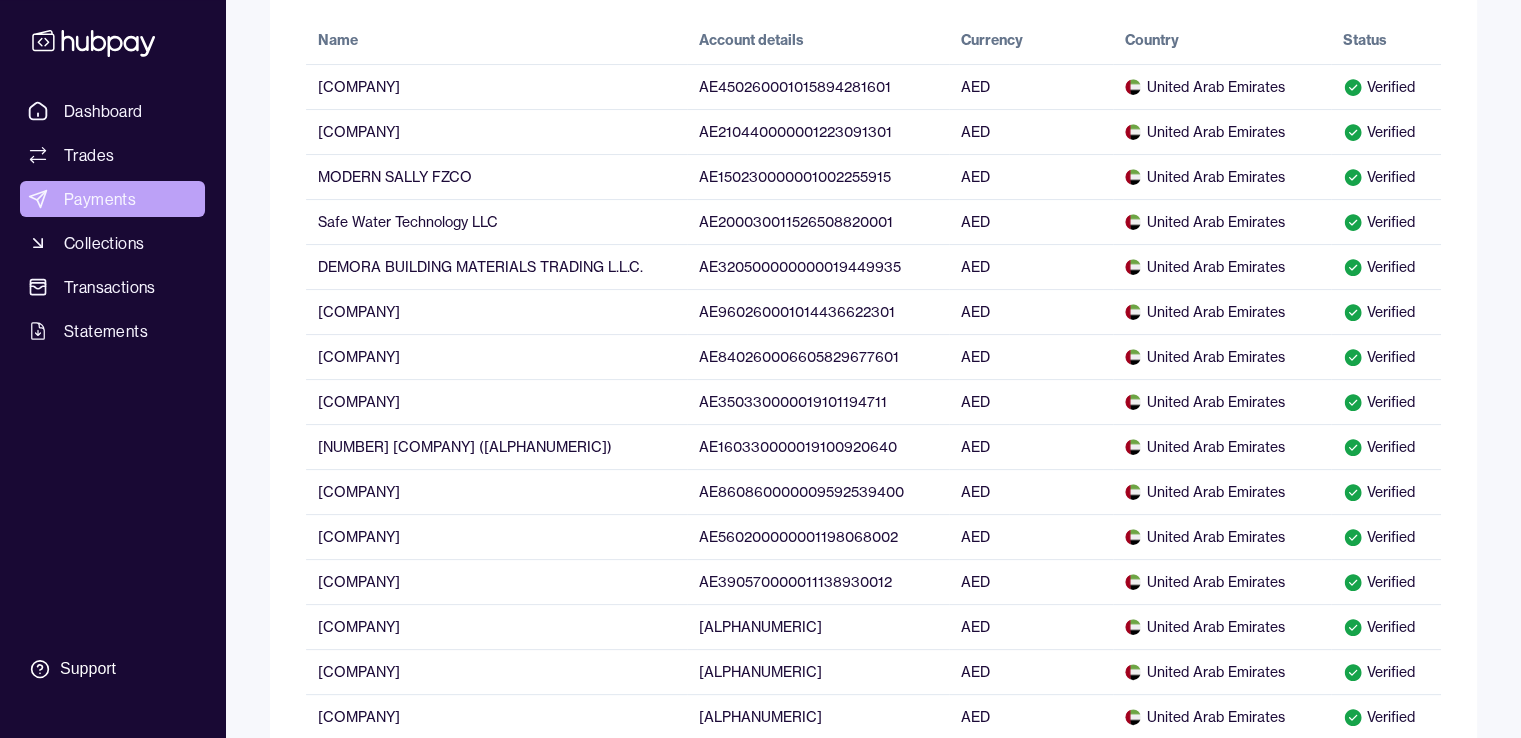 click on "Payments" at bounding box center (112, 199) 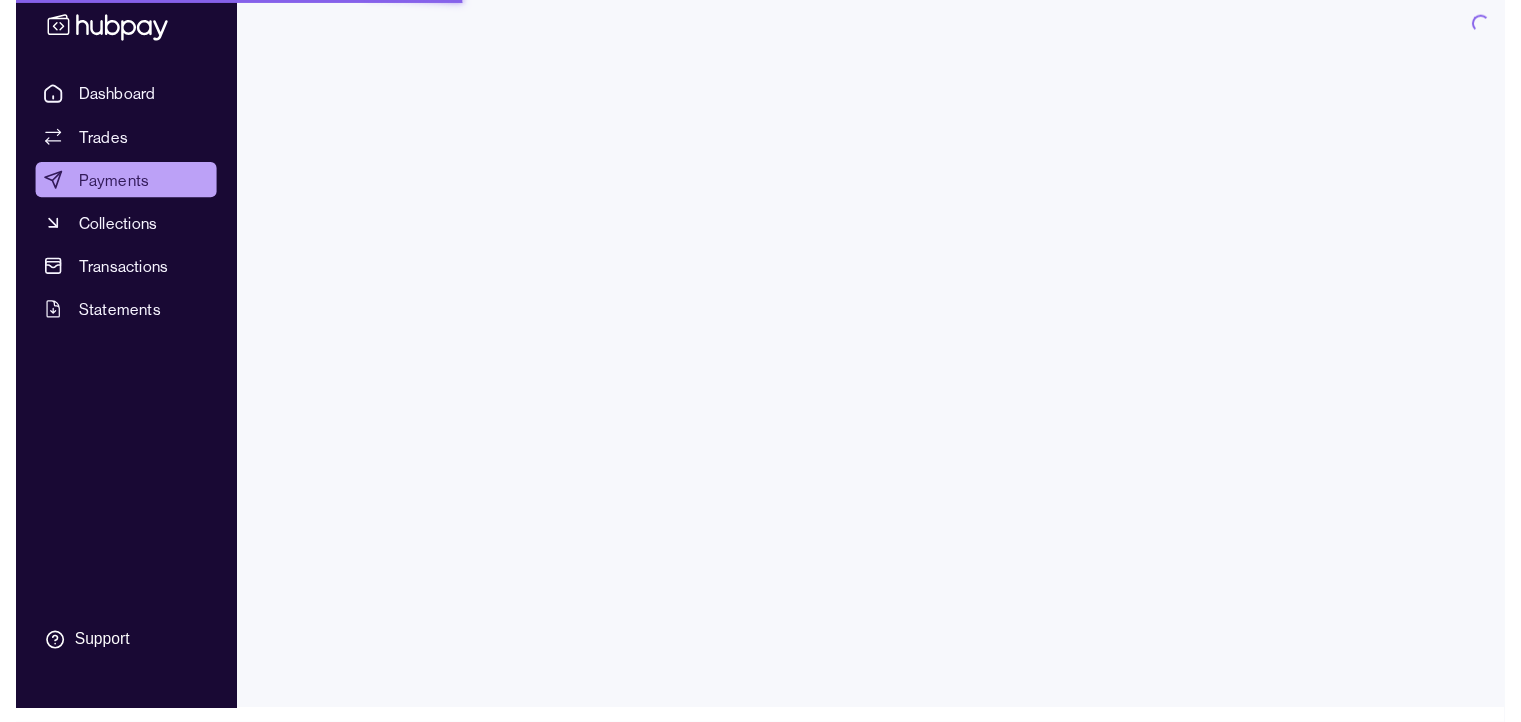 scroll, scrollTop: 0, scrollLeft: 0, axis: both 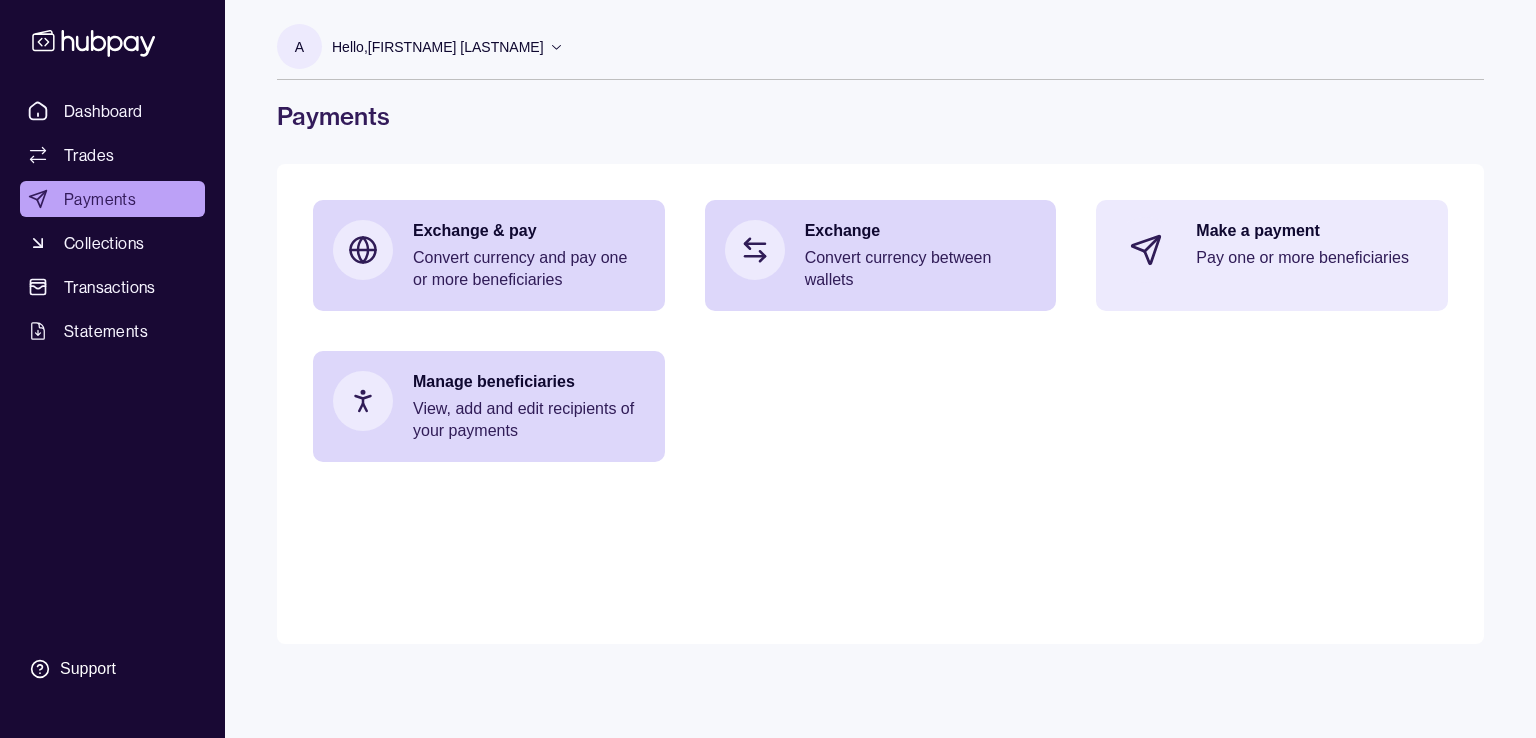 click on "Make a payment Pay one or more beneficiaries" at bounding box center (1272, 250) 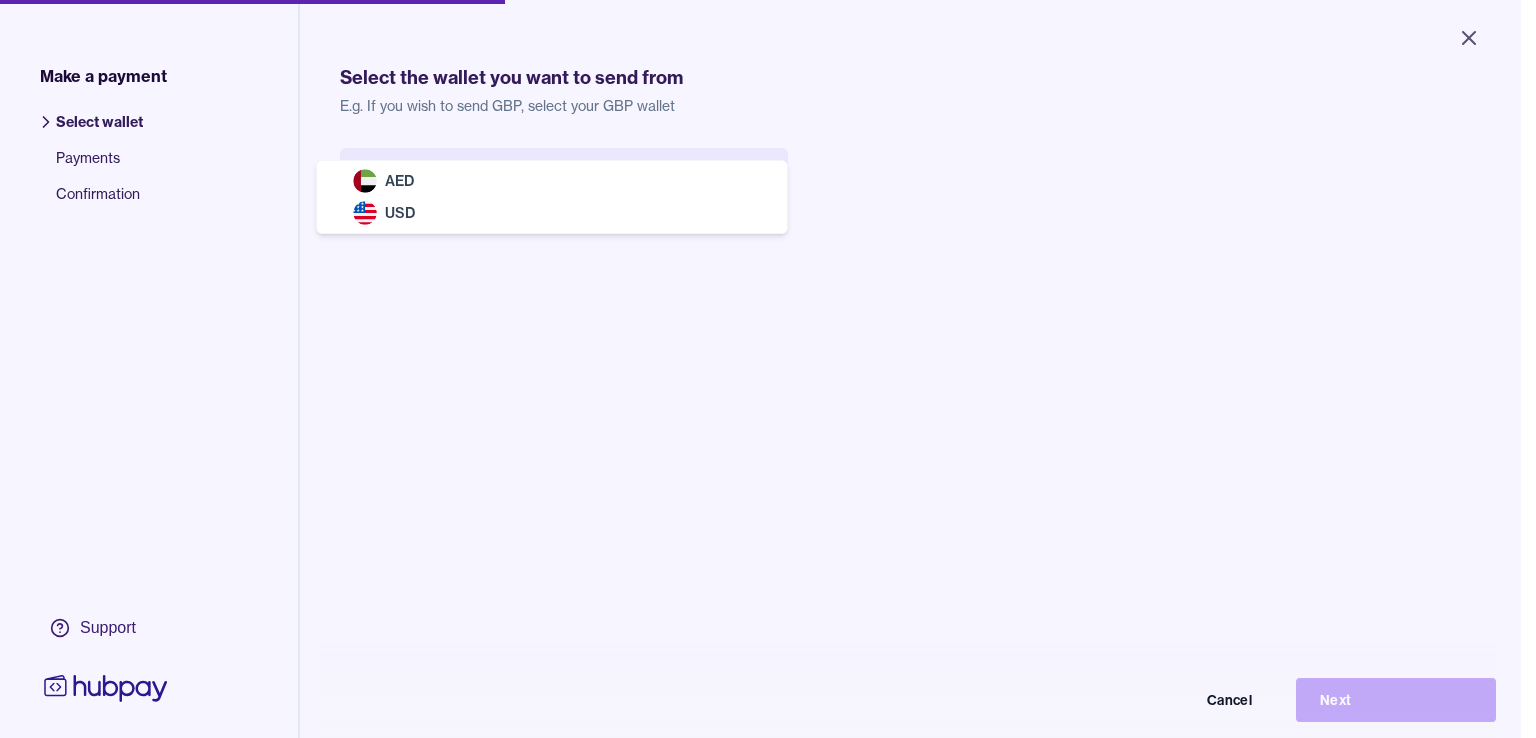 click on "Close Make a payment Select wallet Payments Confirmation Support Select the wallet you want to send from E.g. If you wish to send GBP, select your GBP wallet Select wallet Cancel Next Make a payment | Hubpay AED USD" at bounding box center [760, 369] 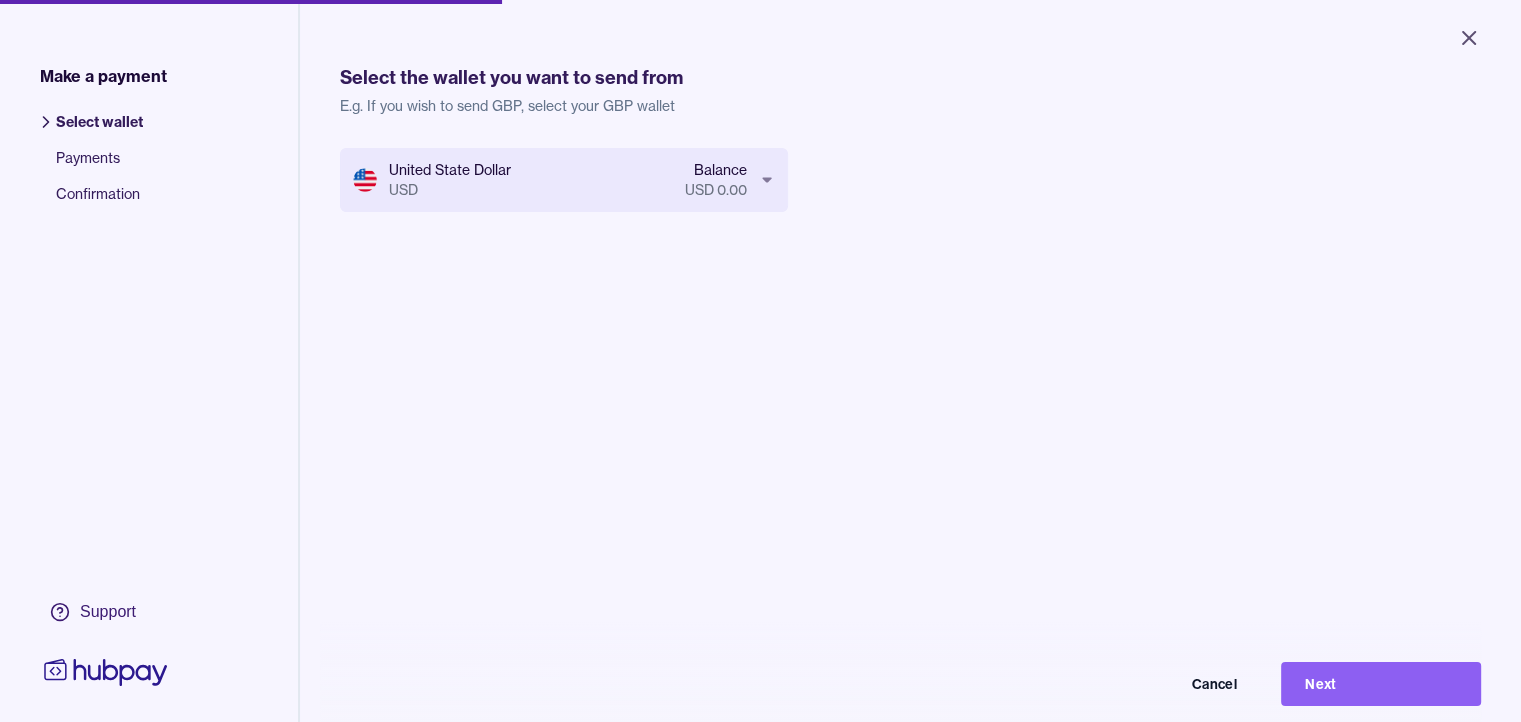 click on "Close Make a payment Select wallet Payments Confirmation Support Select the wallet you want to send from E.g. If you wish to send GBP, select your GBP wallet United State Dollar USD Balance USD 0.00 Cancel Next Make a payment | Hubpay" at bounding box center (760, 361) 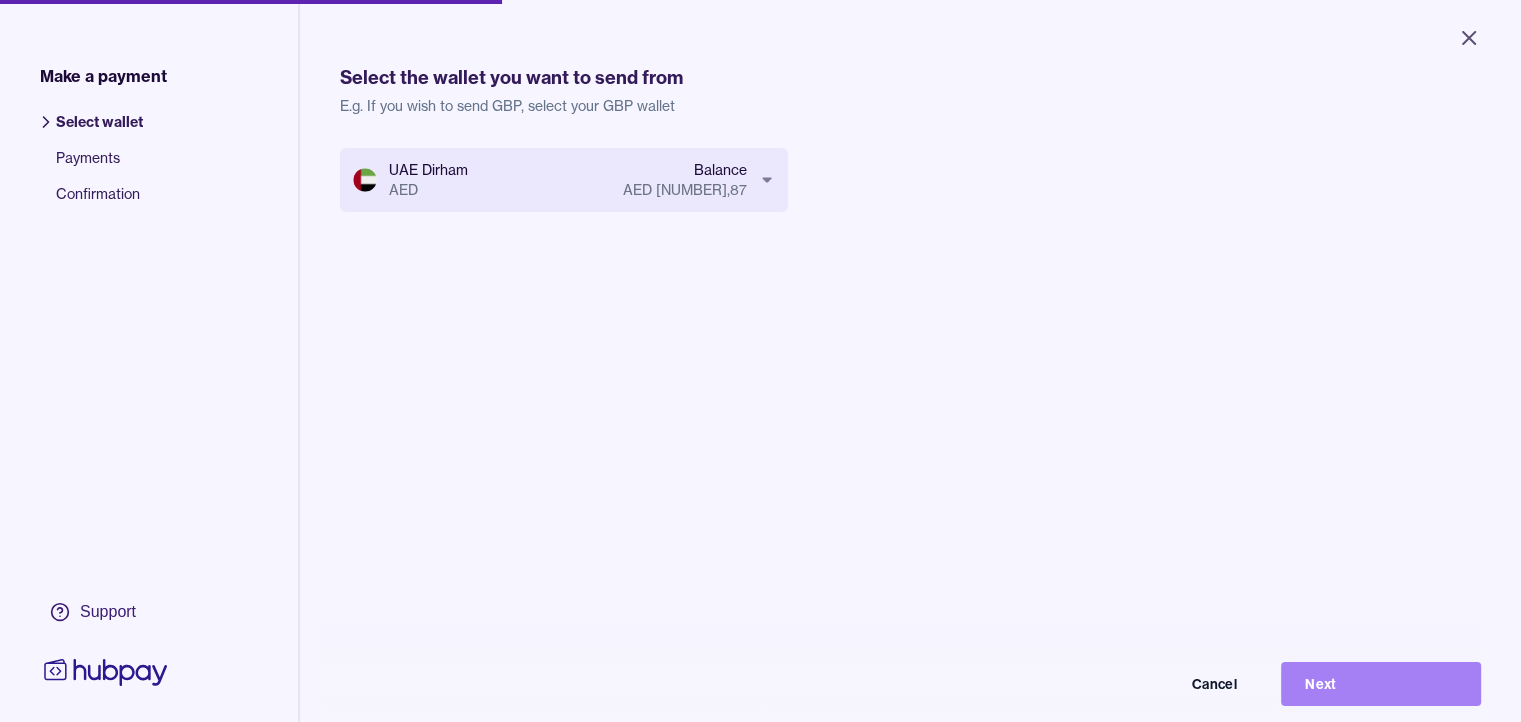 click on "Next" at bounding box center (1381, 684) 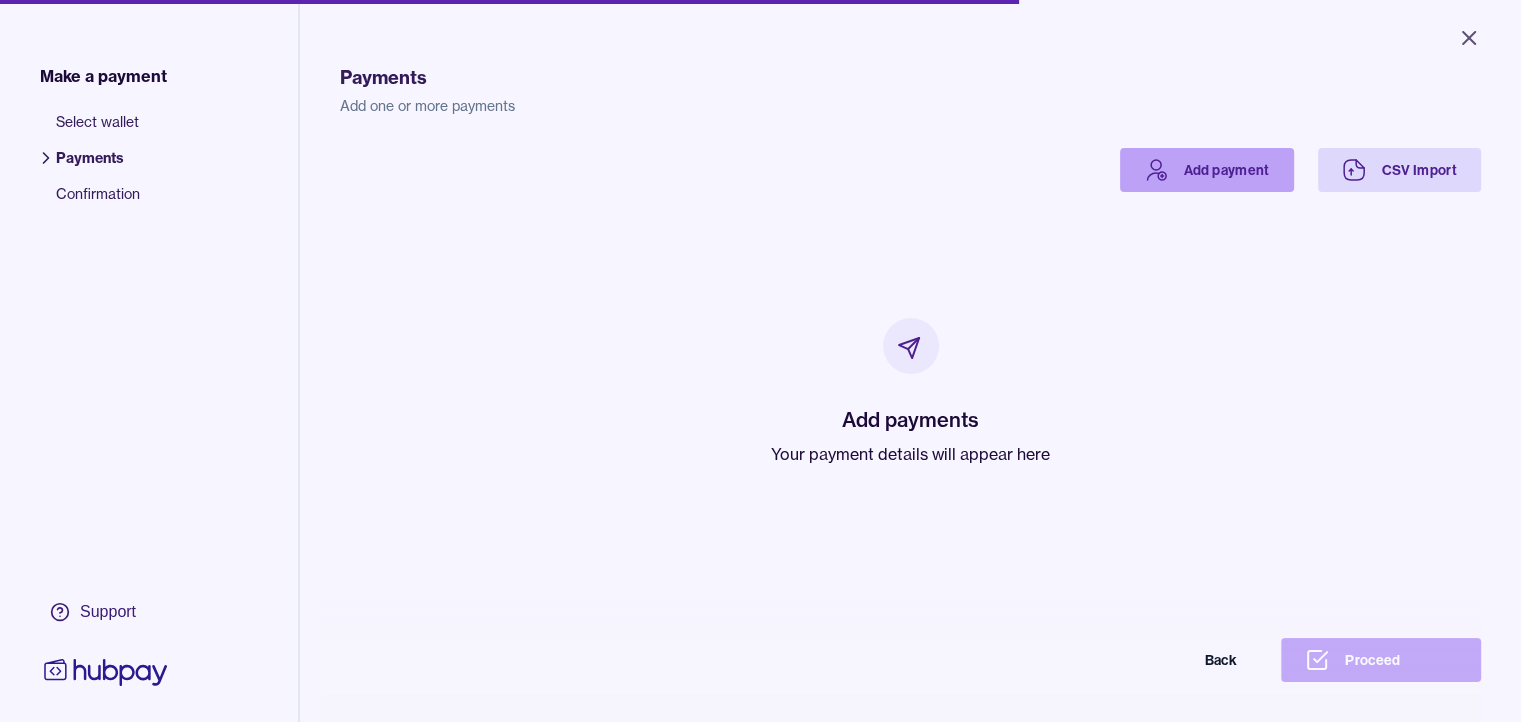 click on "Add payment" at bounding box center [1207, 170] 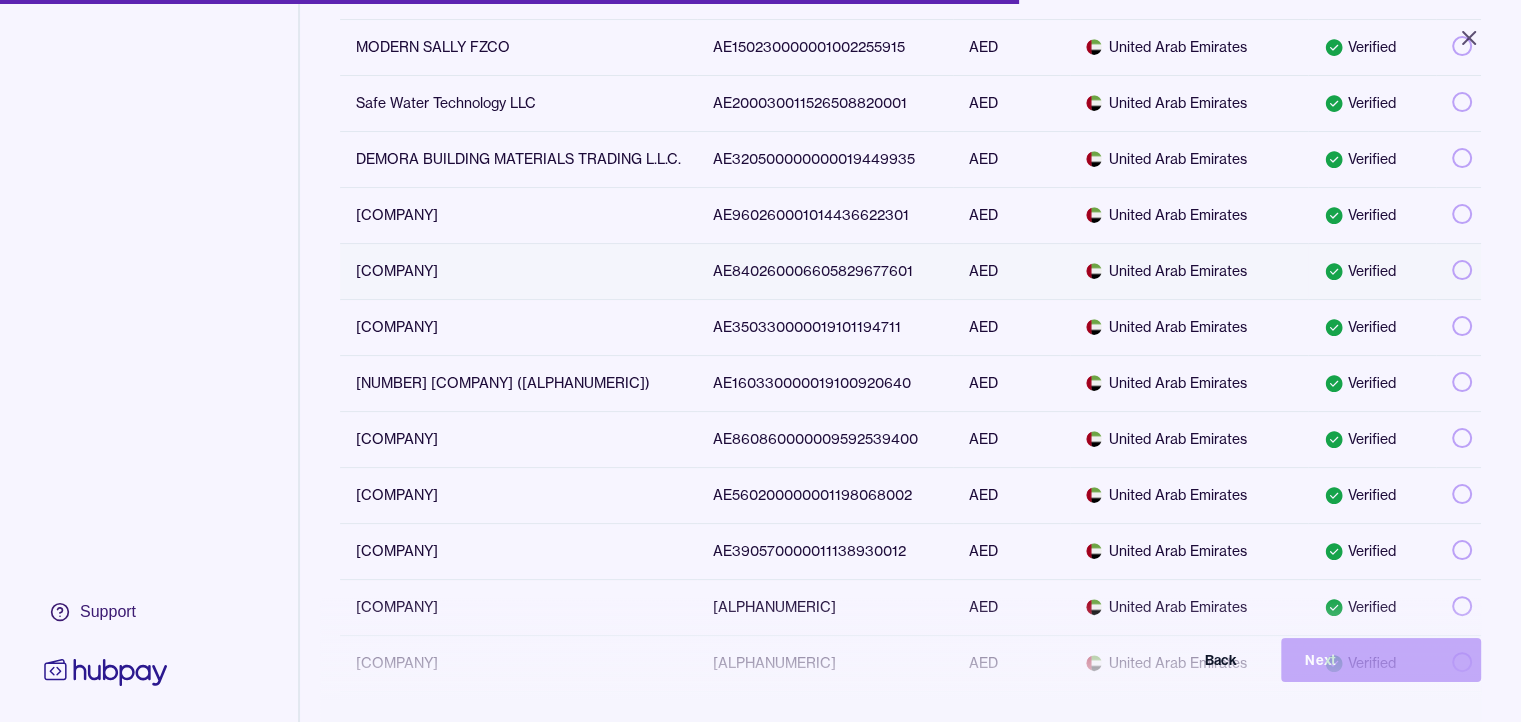 scroll, scrollTop: 400, scrollLeft: 0, axis: vertical 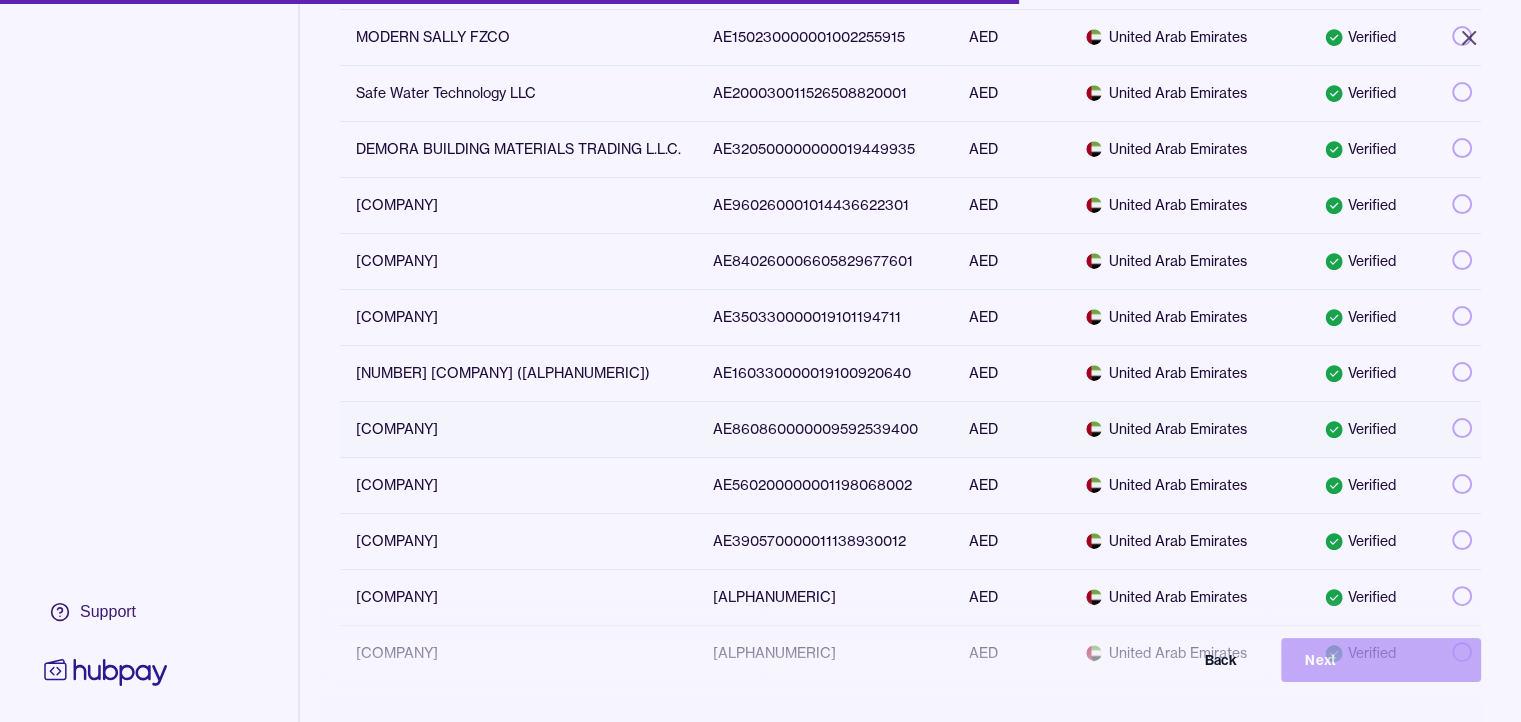 click on "[COMPANY]" at bounding box center (518, 429) 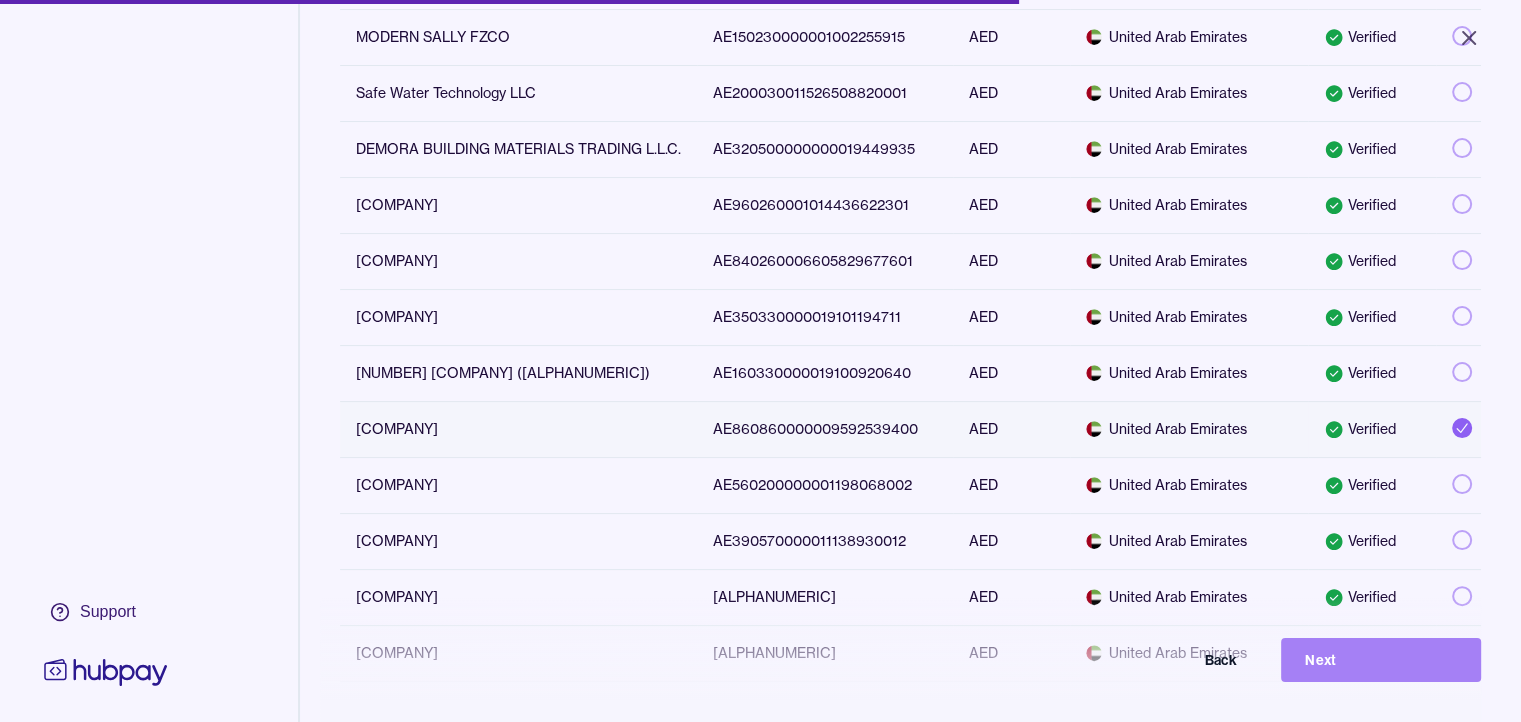 click on "Next" at bounding box center [1381, 660] 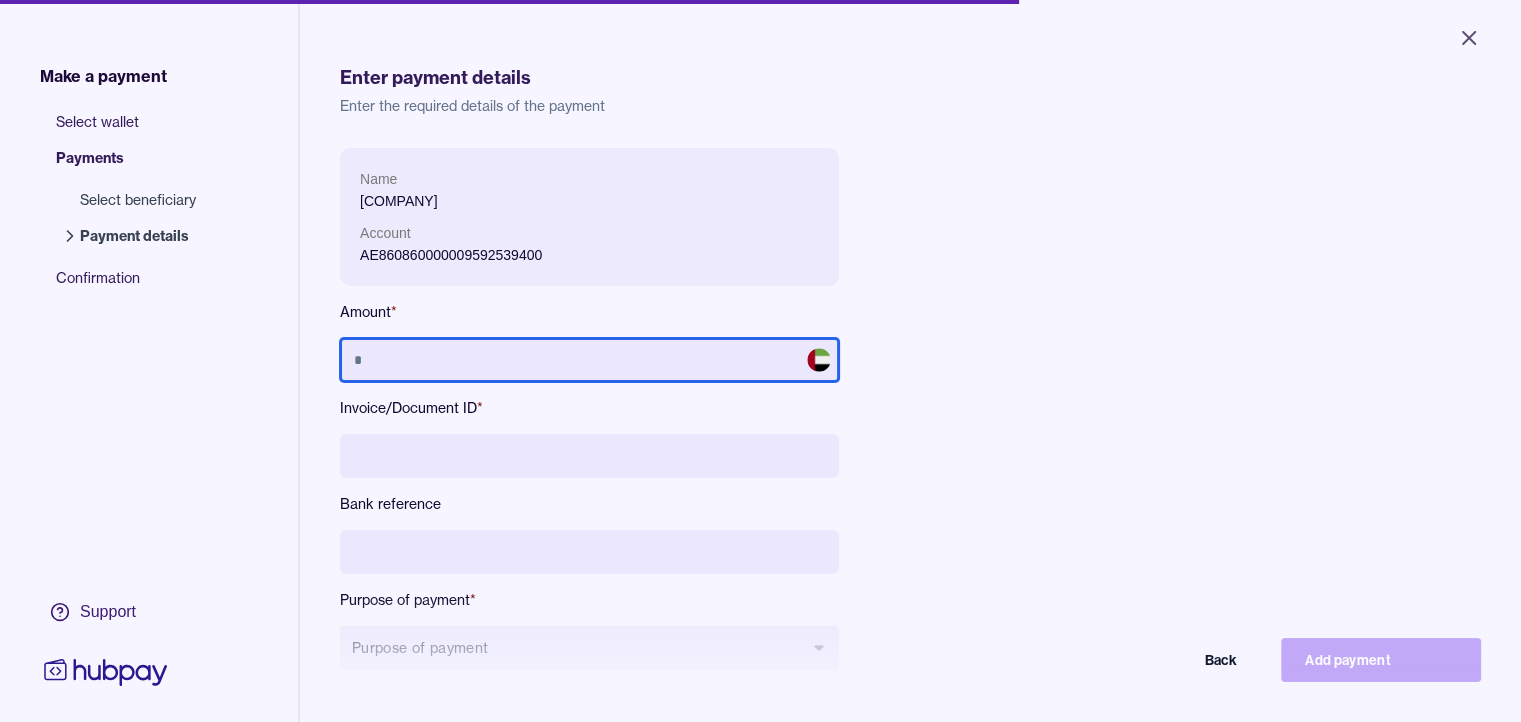 click at bounding box center (589, 360) 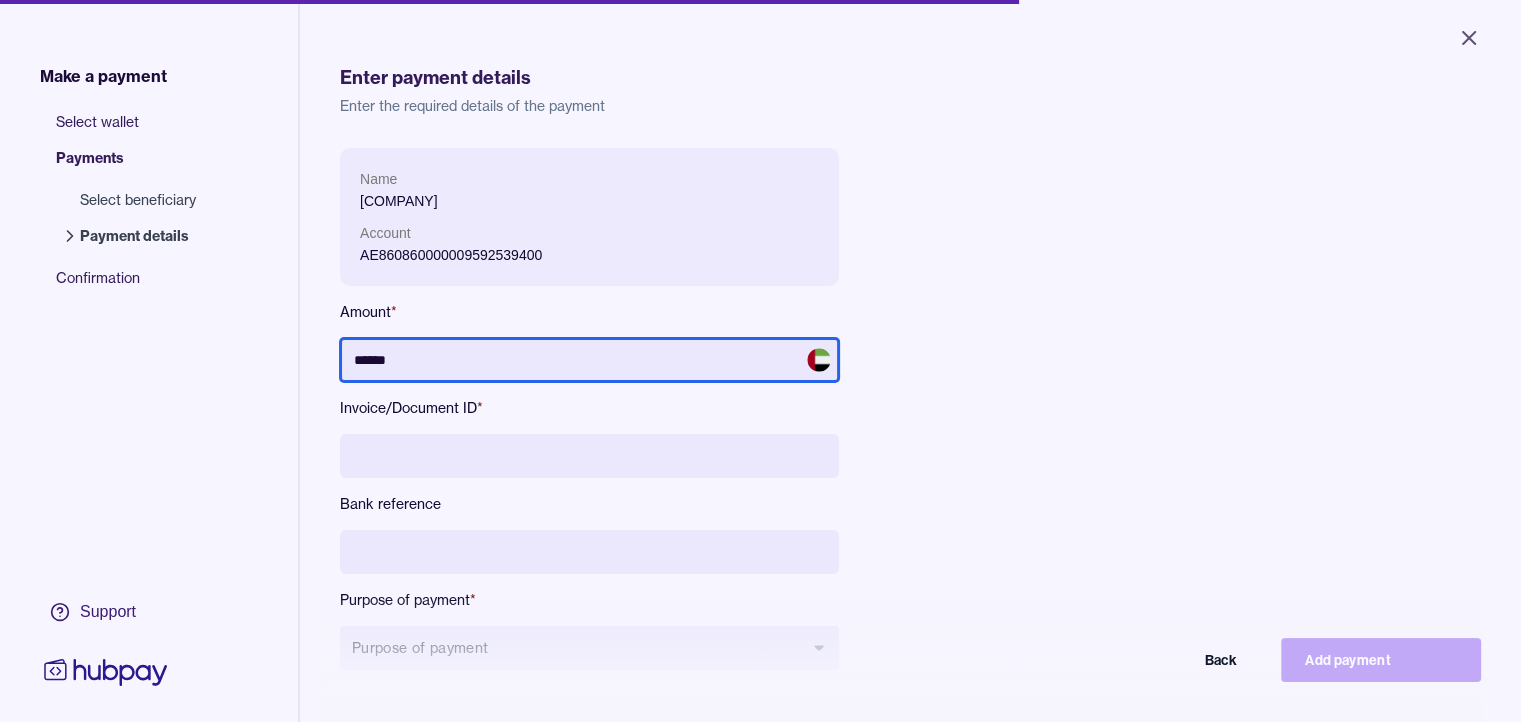 type on "******" 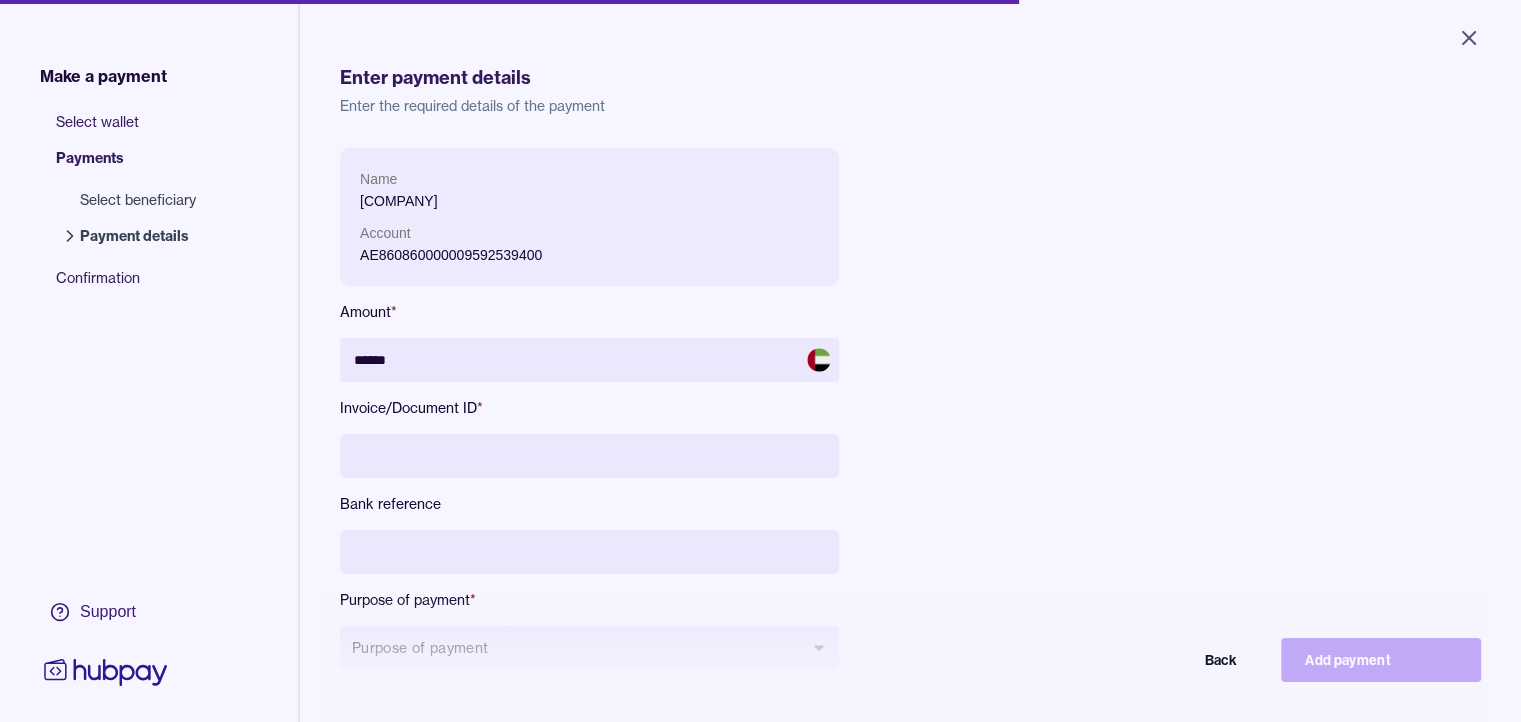 click at bounding box center [589, 456] 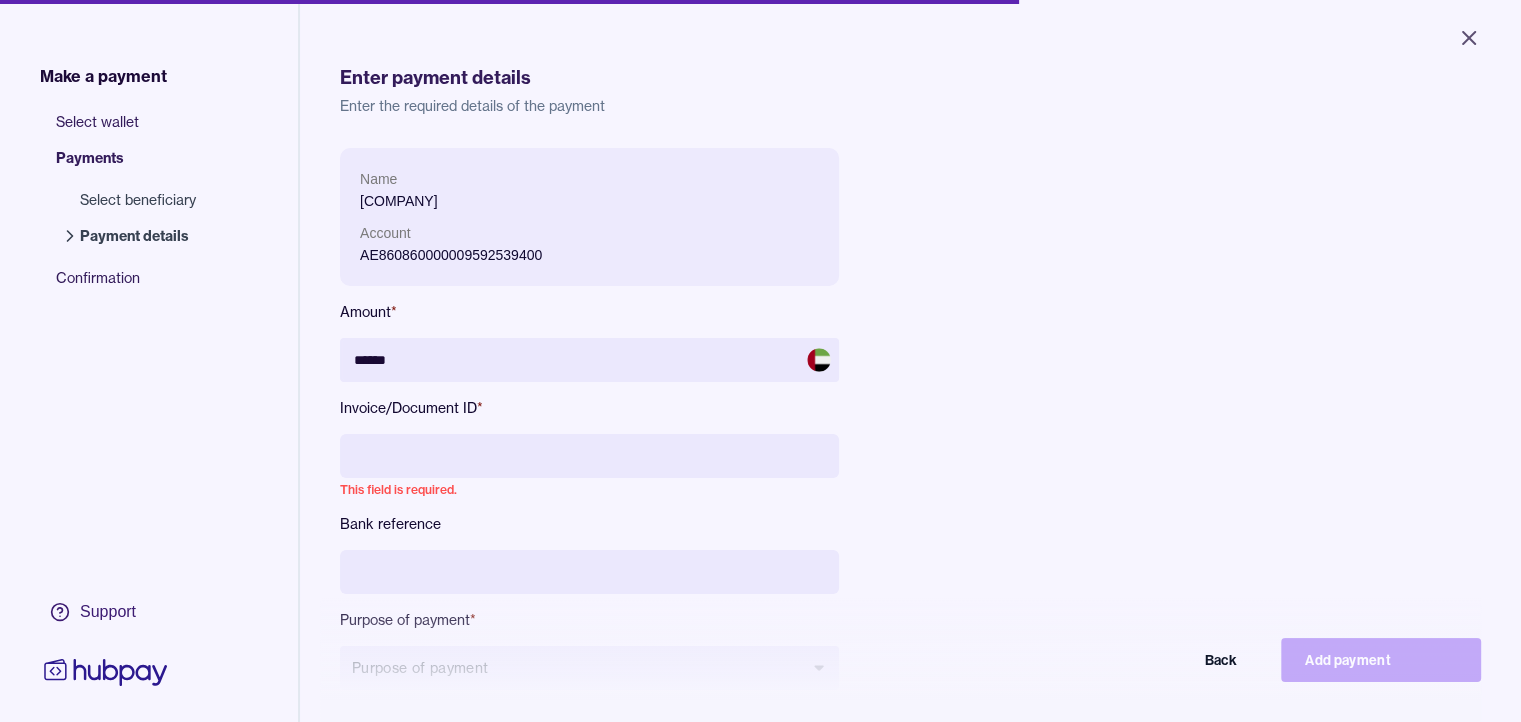 click at bounding box center (589, 456) 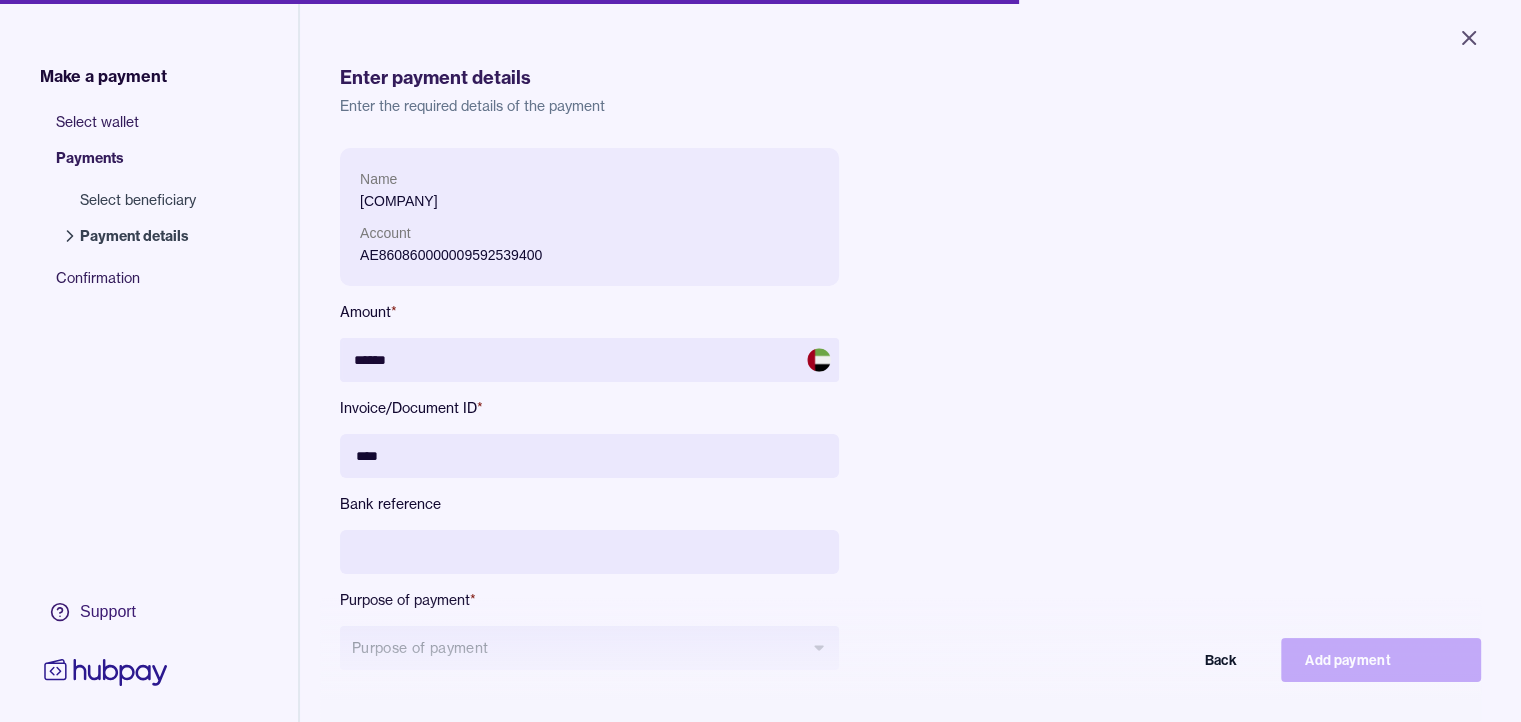 paste on "**********" 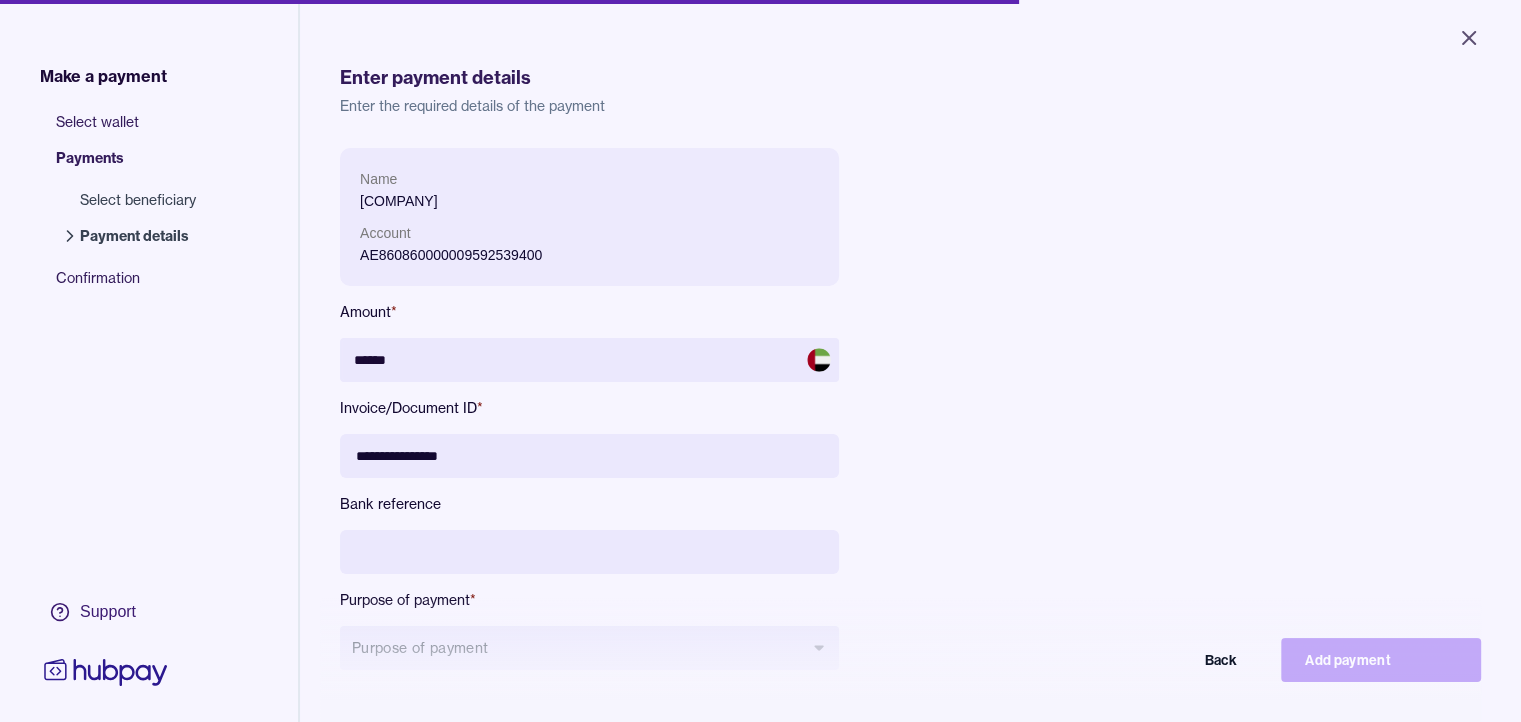 paste on "**********" 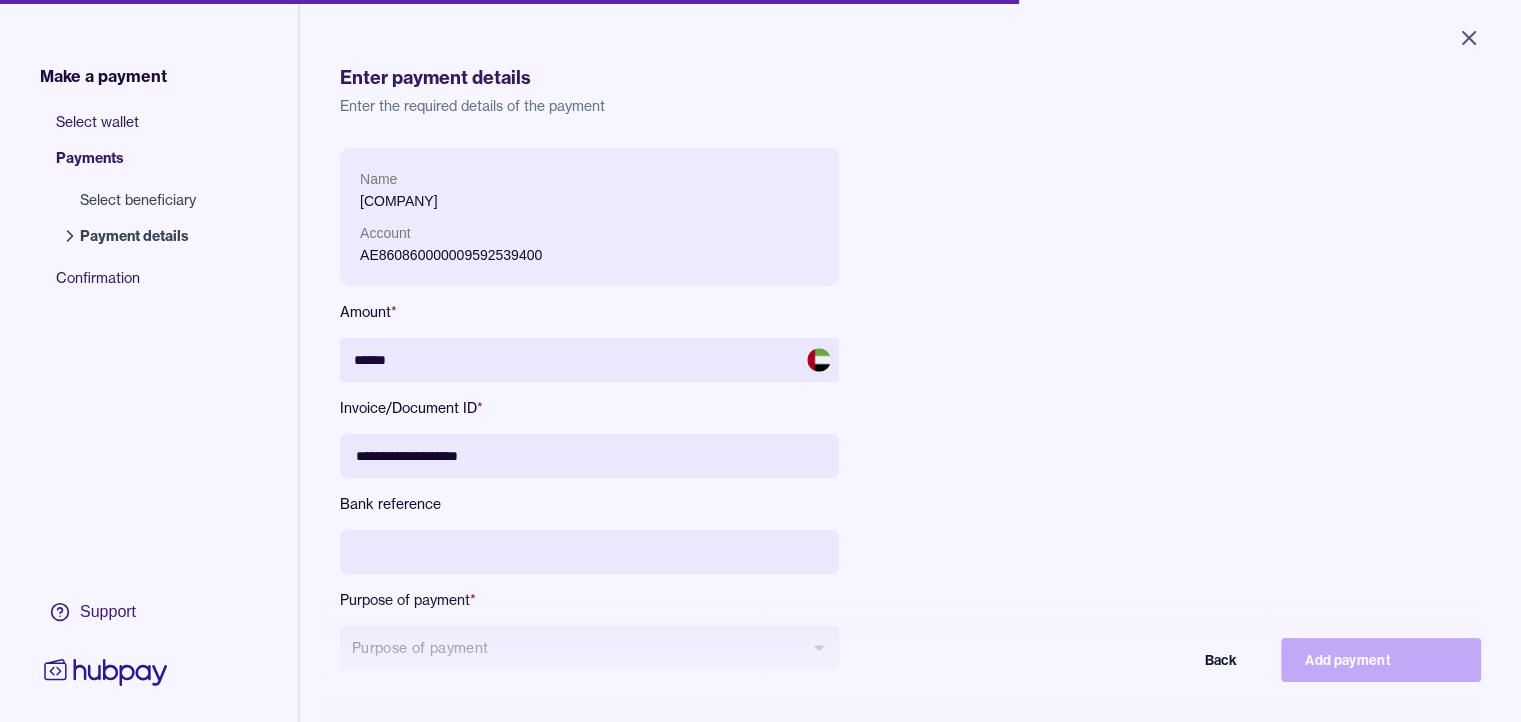 click on "**********" at bounding box center (589, 456) 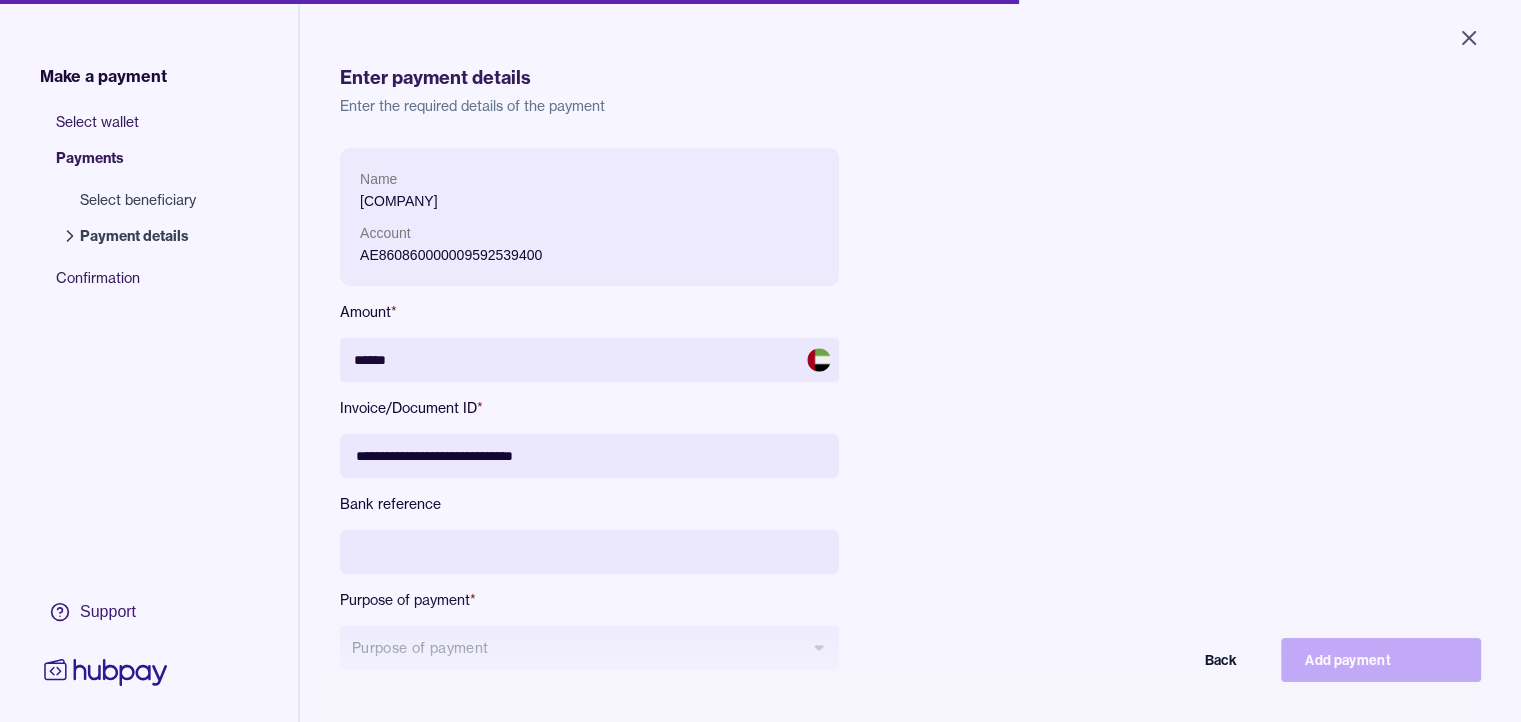 scroll, scrollTop: 283, scrollLeft: 0, axis: vertical 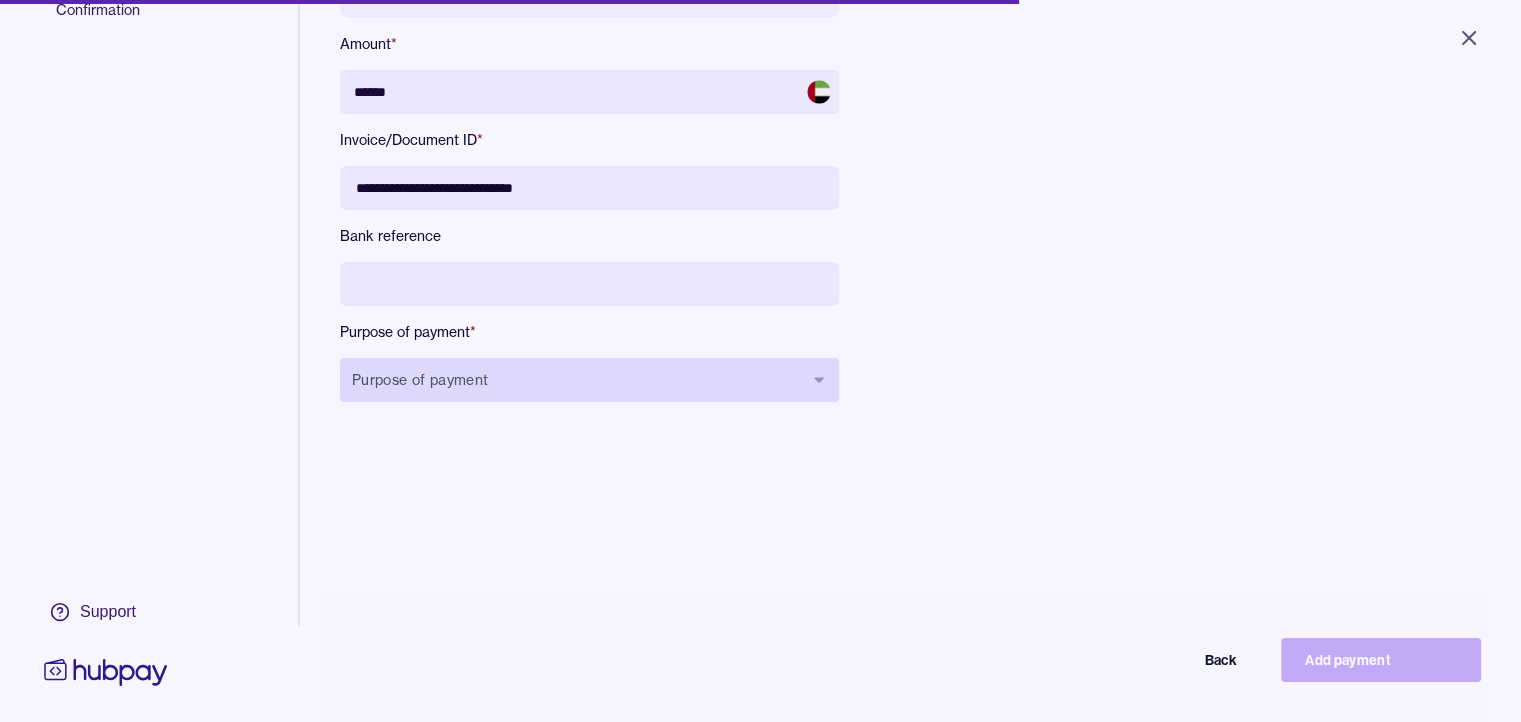 type on "**********" 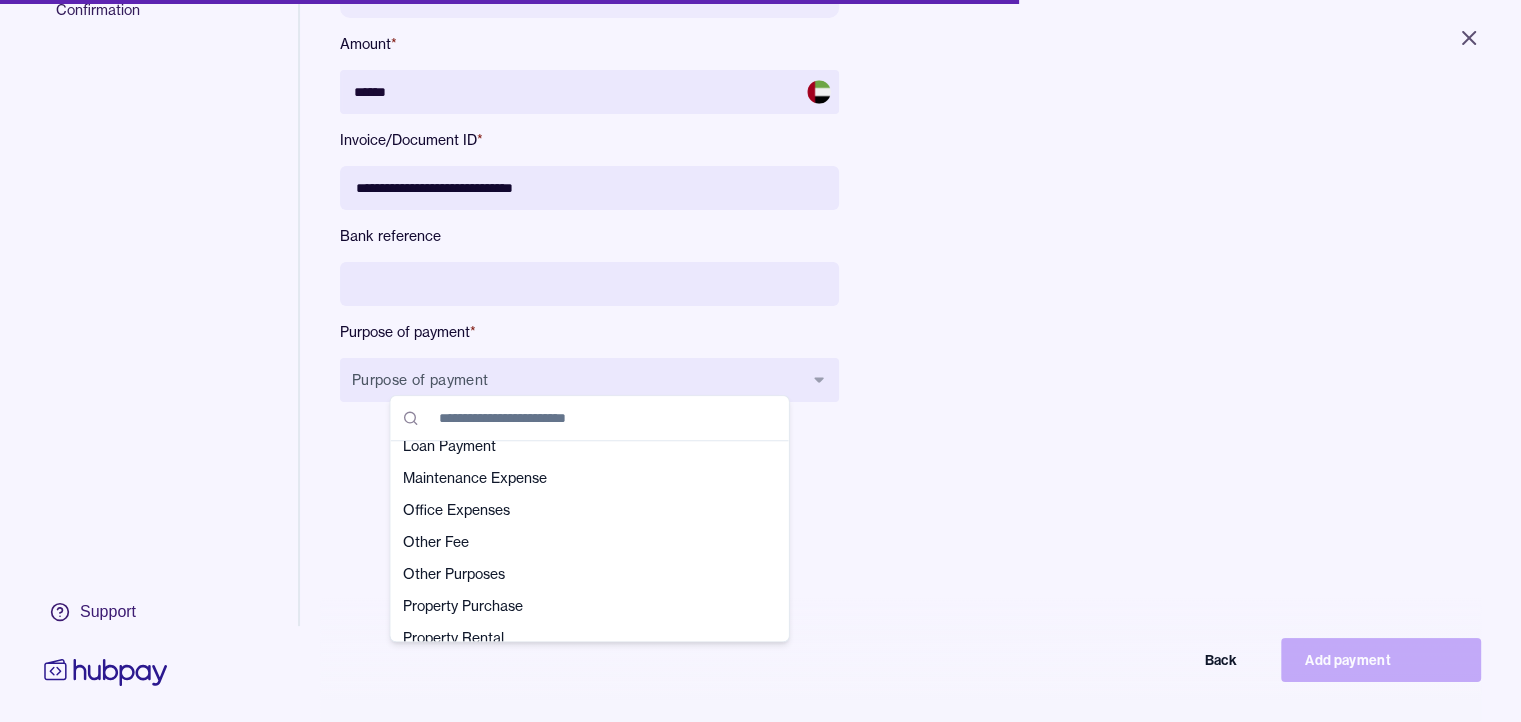 scroll, scrollTop: 400, scrollLeft: 0, axis: vertical 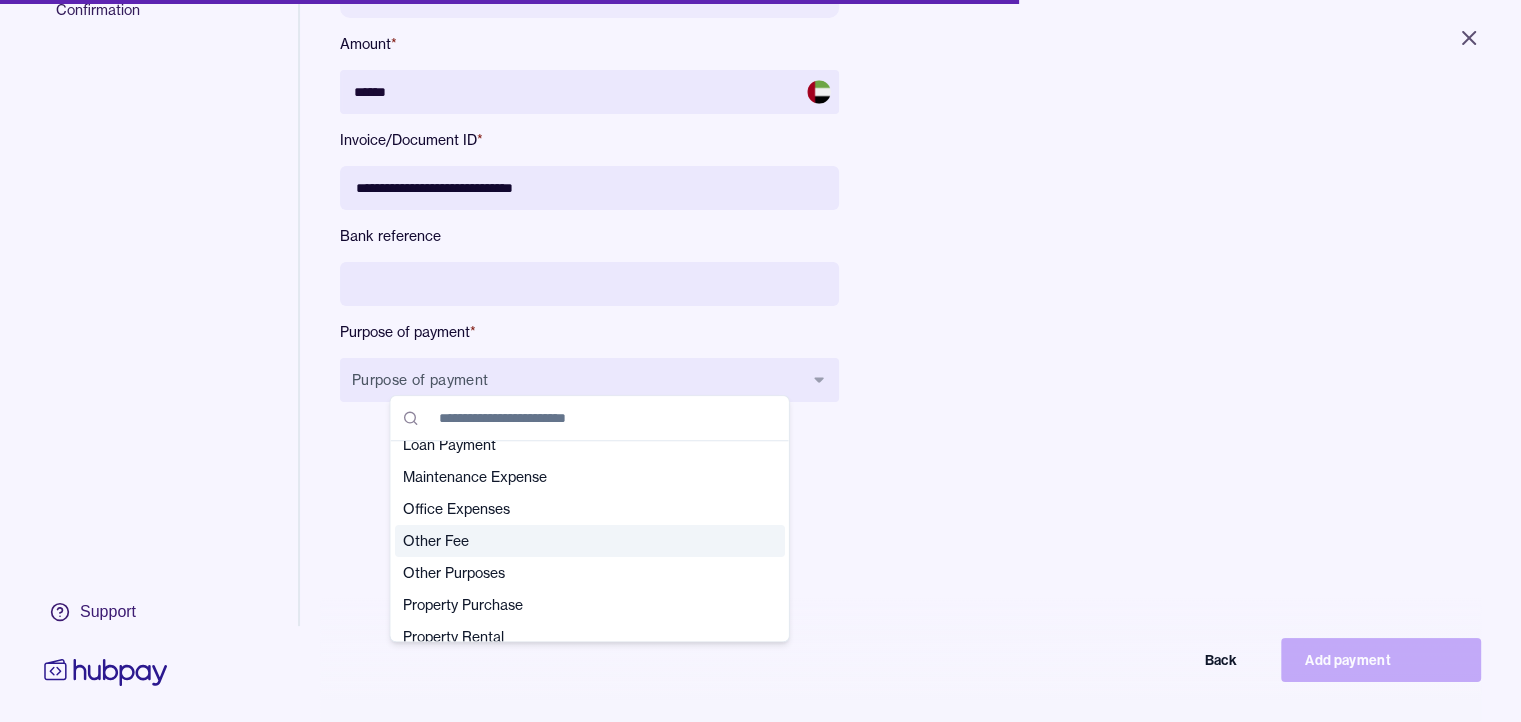 click on "Other Fee" at bounding box center [590, 541] 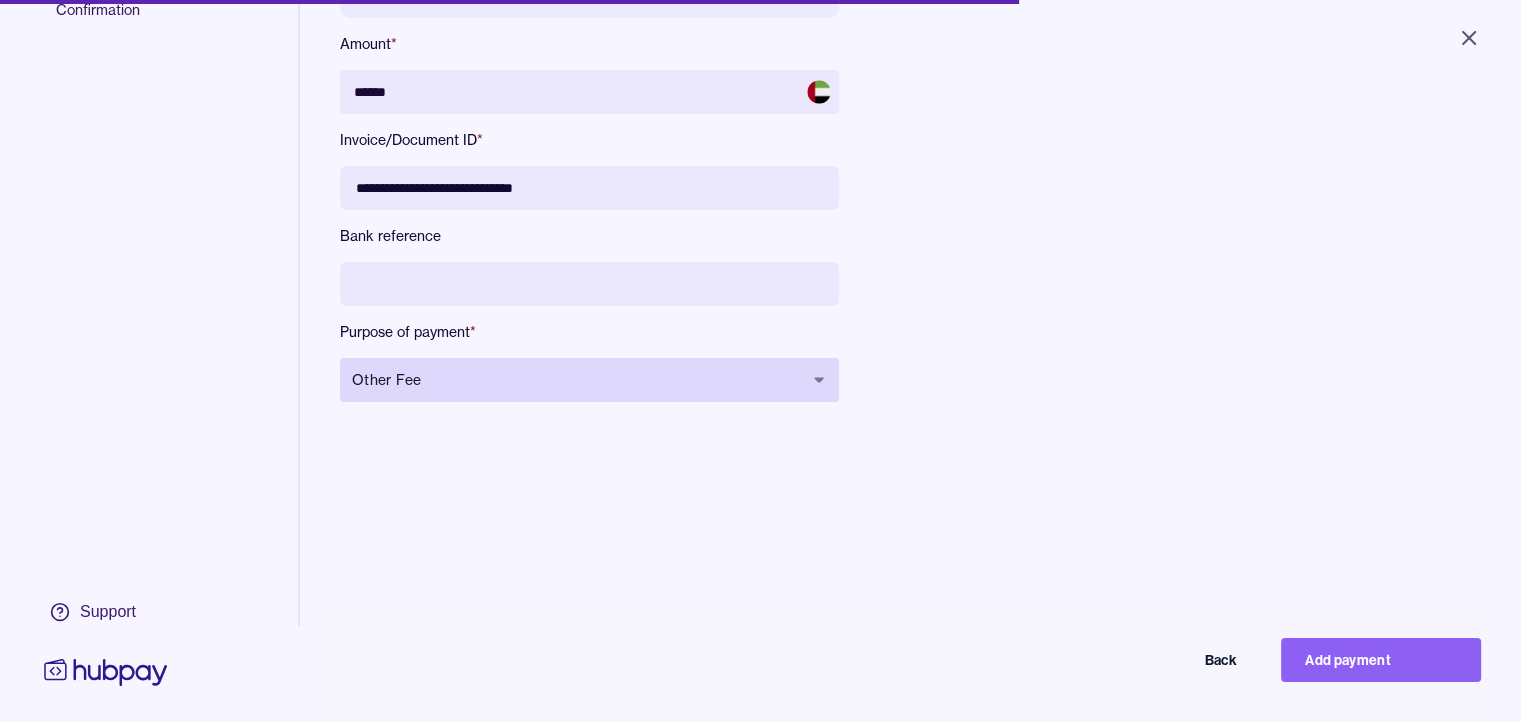 click on "Other Fee" at bounding box center (577, 380) 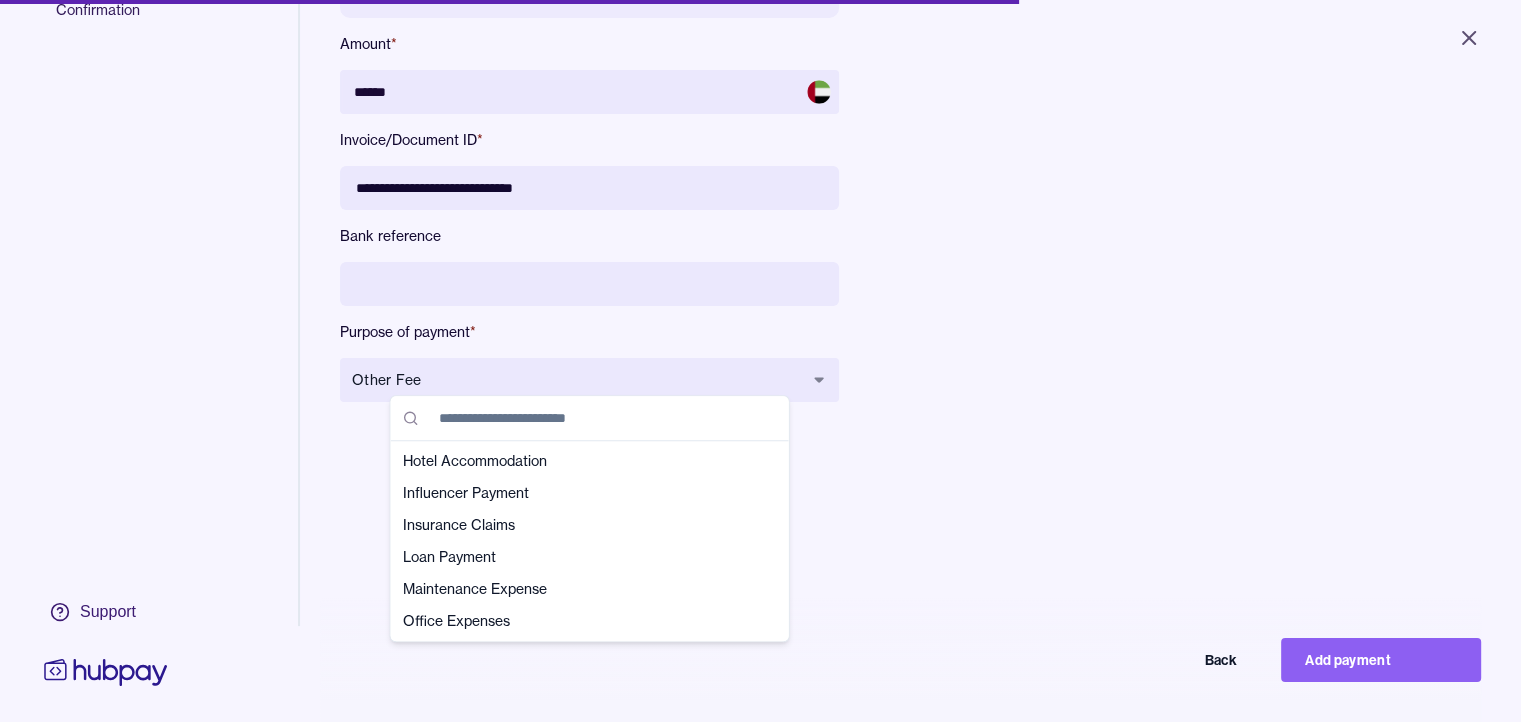 scroll, scrollTop: 400, scrollLeft: 0, axis: vertical 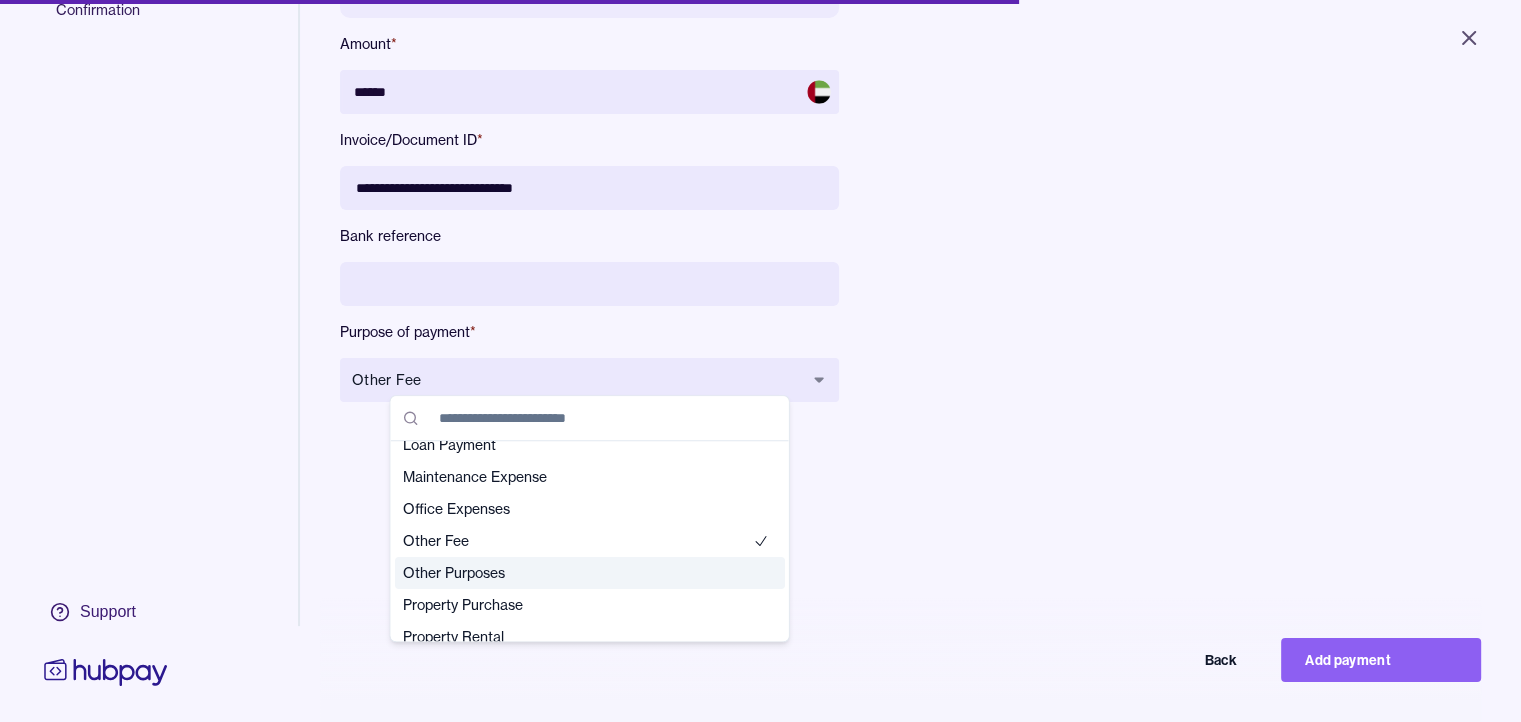 click on "Other Purposes" at bounding box center (578, 573) 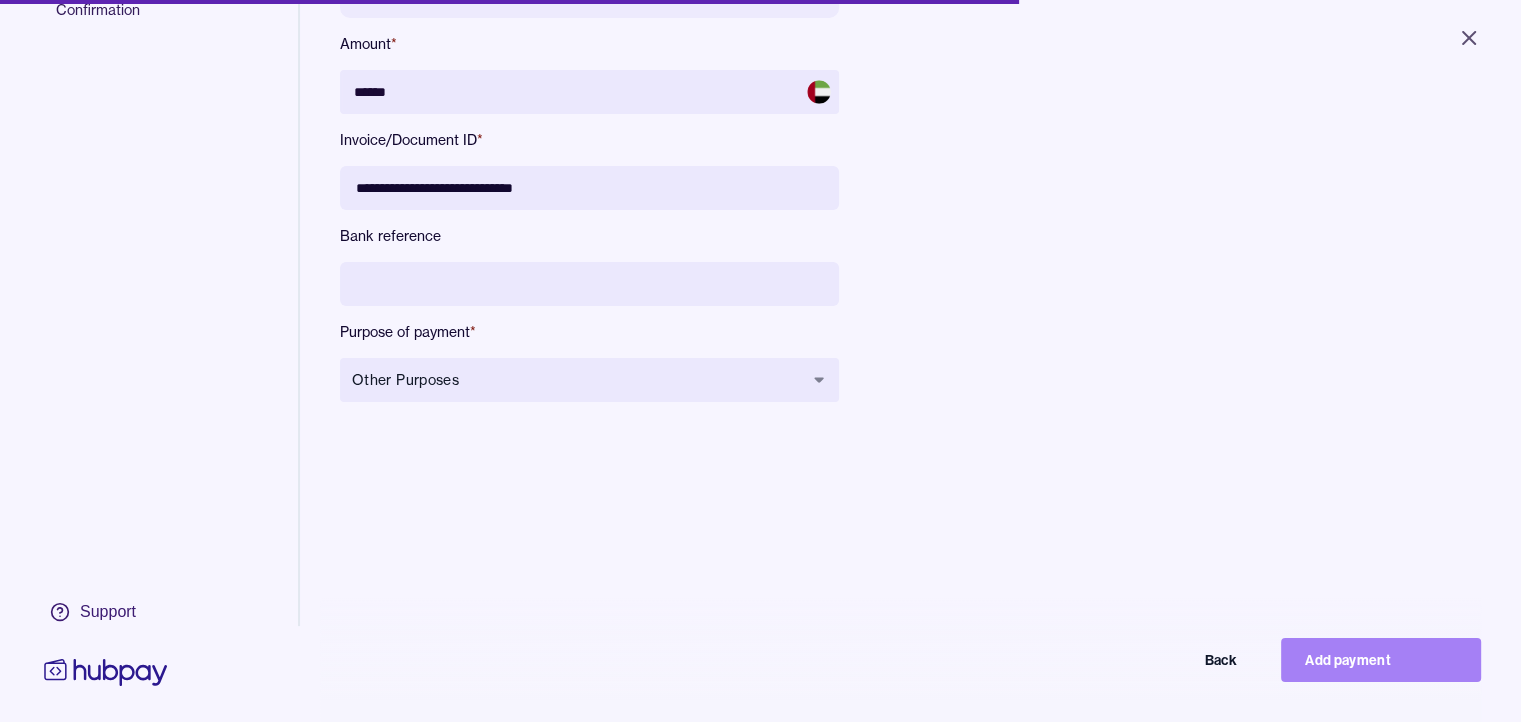 click on "Add payment" at bounding box center (1381, 660) 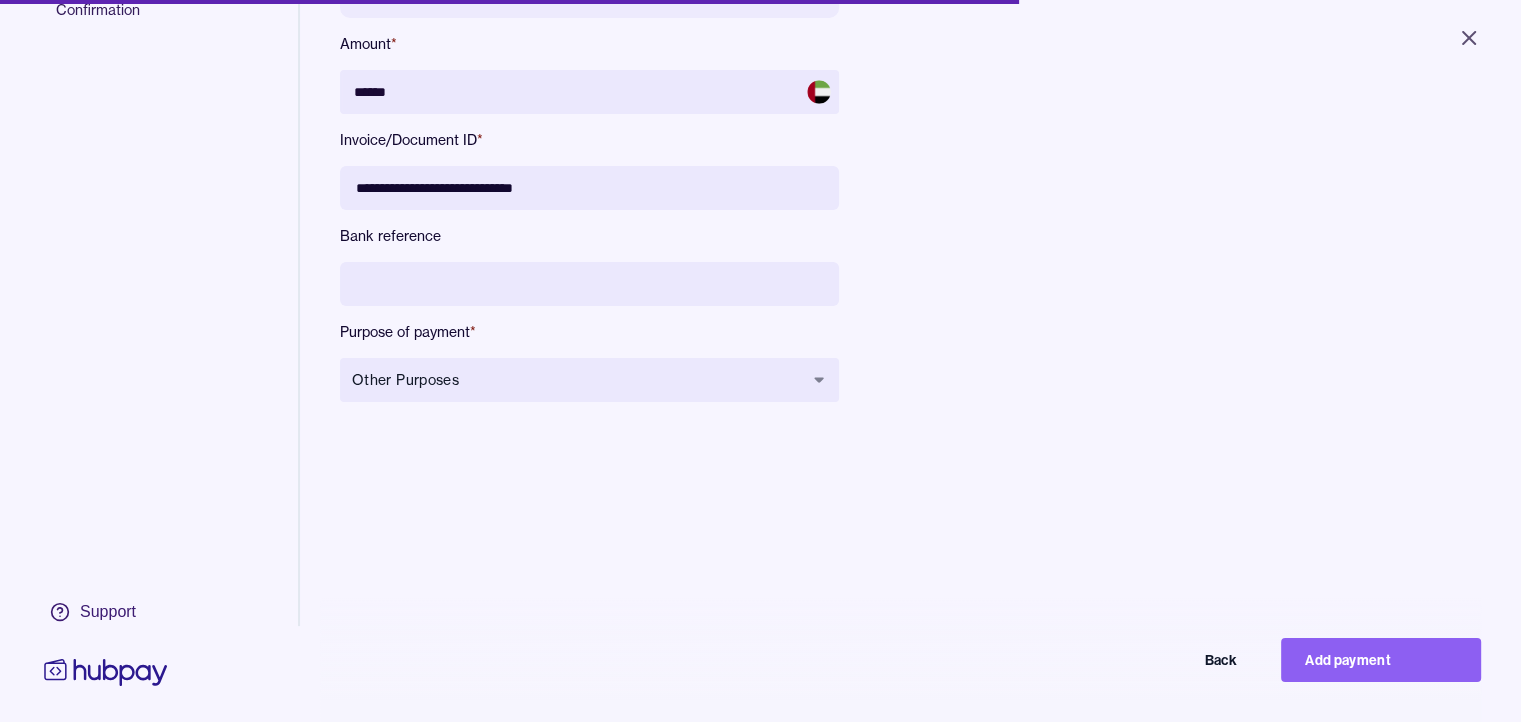 type on "*****" 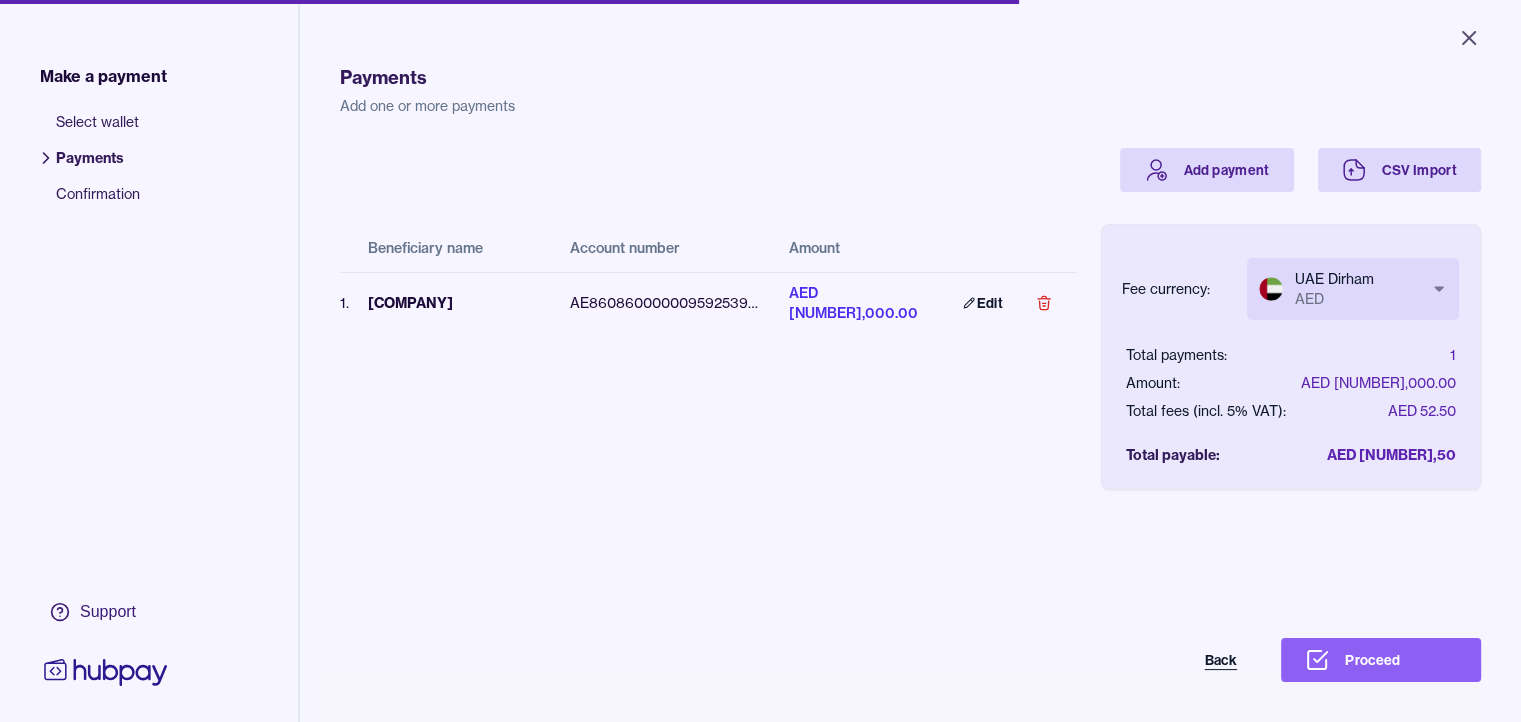 click on "Back" at bounding box center (1161, 660) 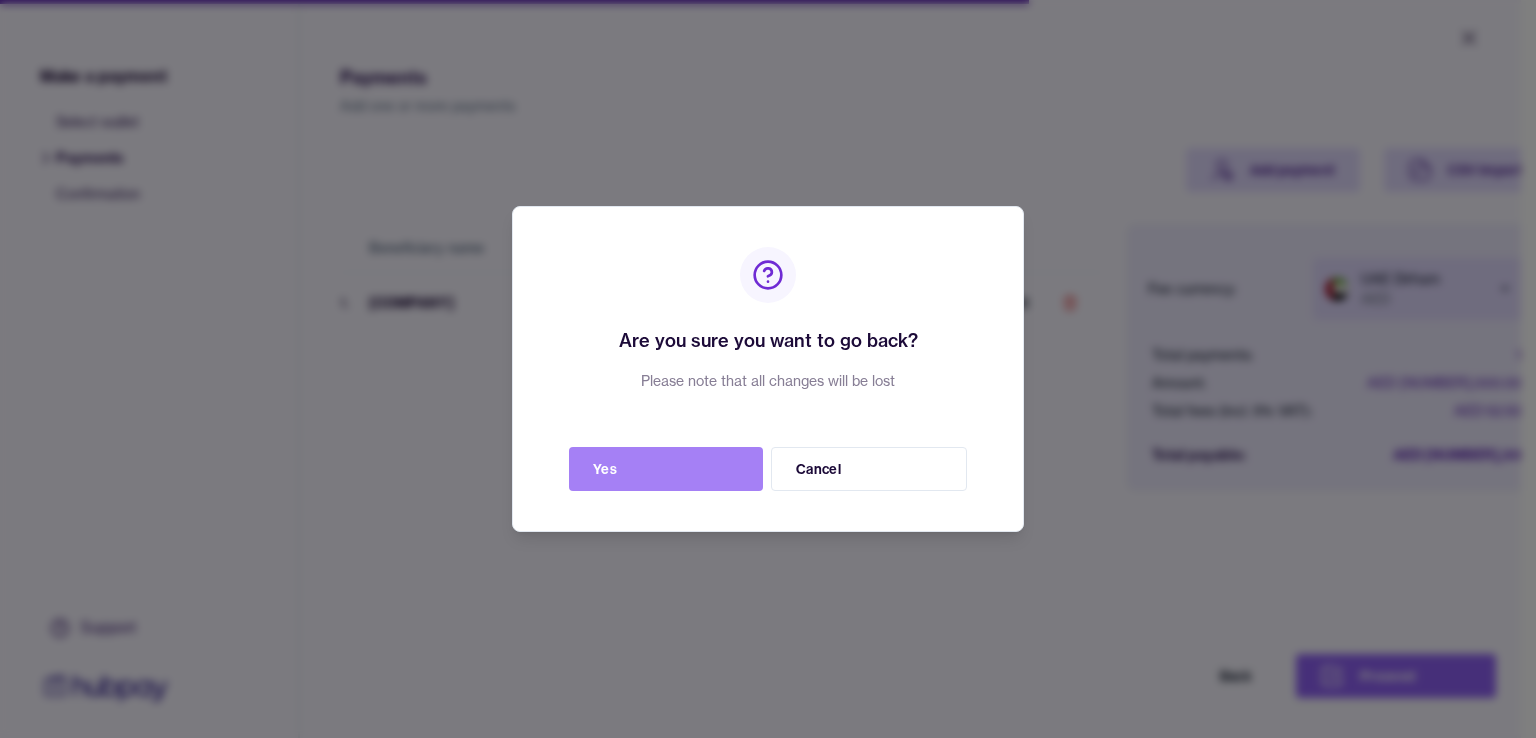 click on "Yes" at bounding box center (666, 469) 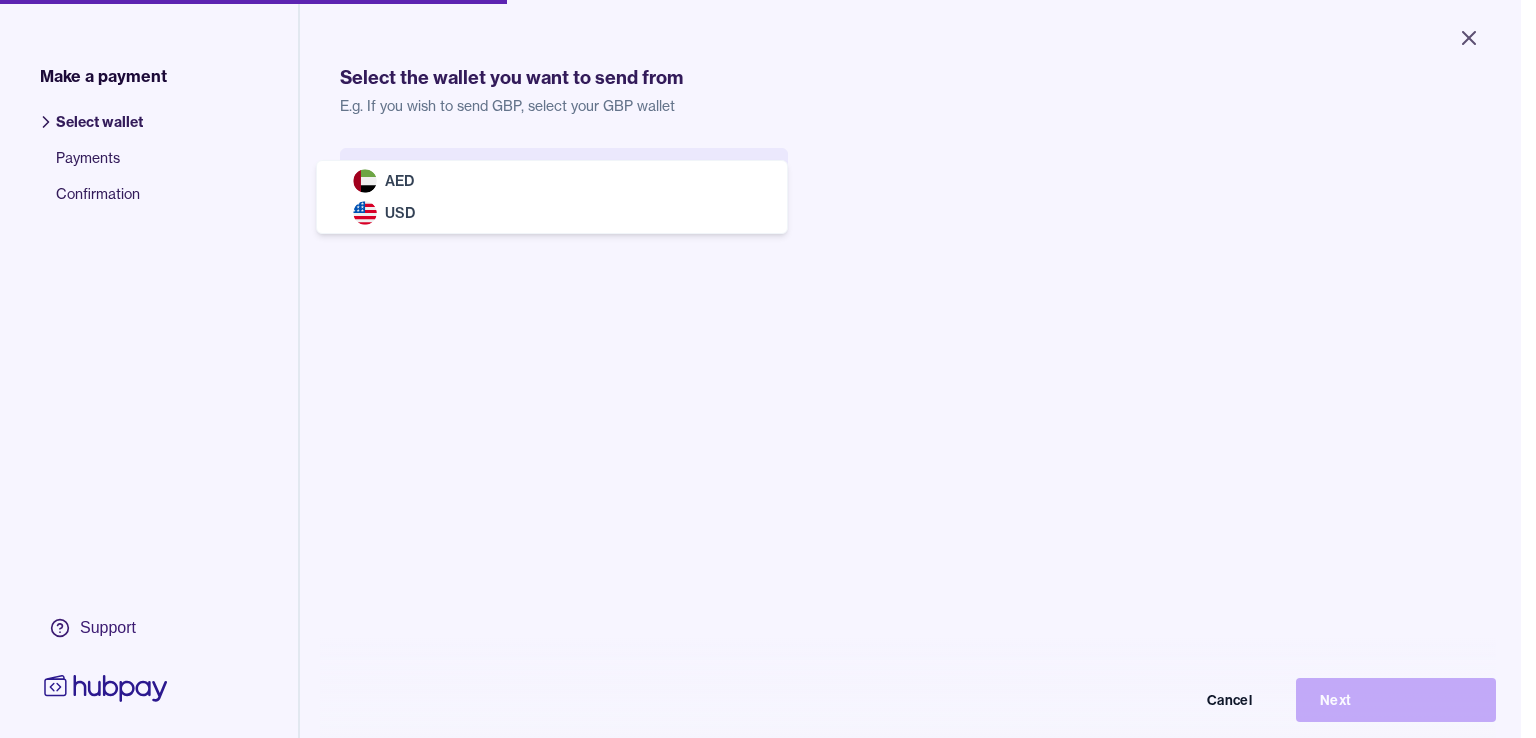 click on "Close Make a payment Select wallet Payments Confirmation Support Select the wallet you want to send from E.g. If you wish to send GBP, select your GBP wallet Select wallet Cancel Next Make a payment | Hubpay AED USD" at bounding box center [760, 369] 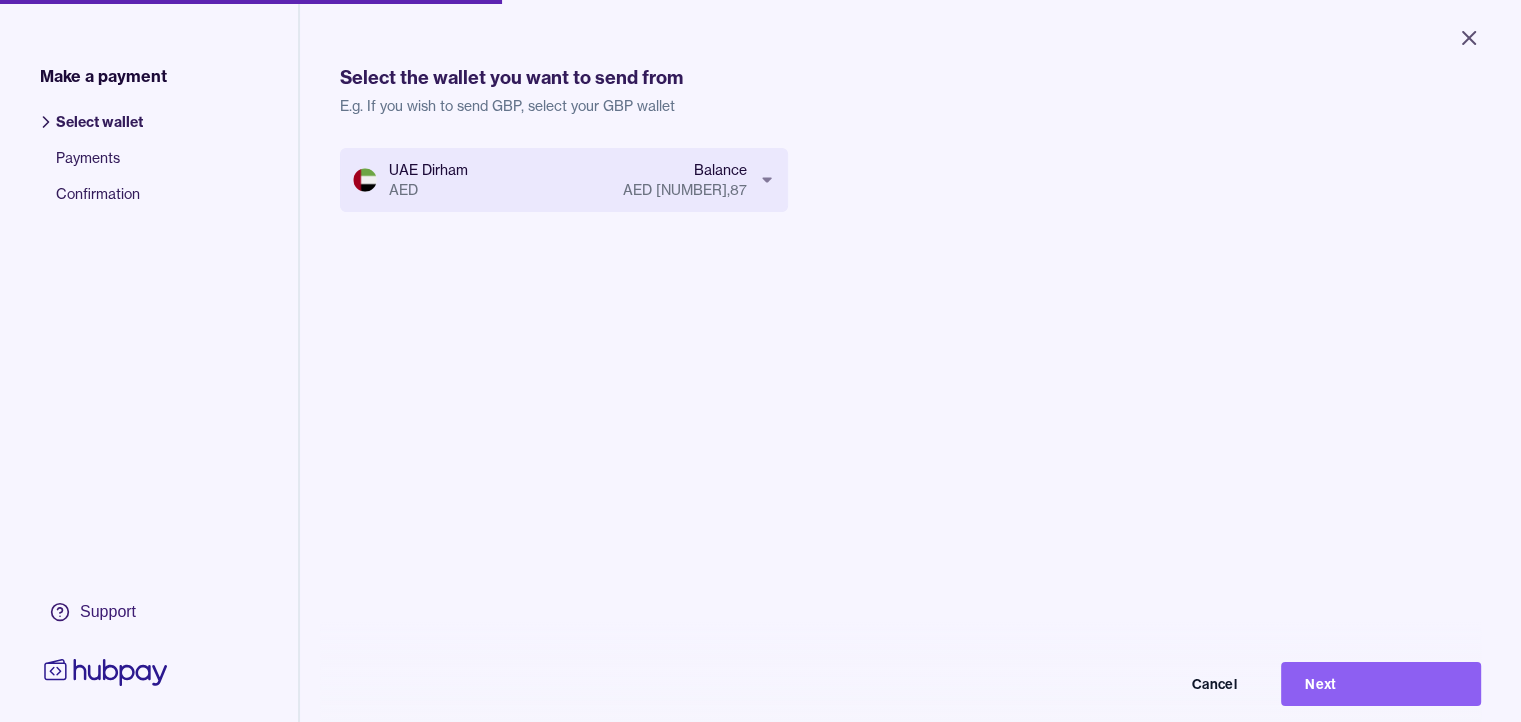 click on "Next" at bounding box center (1381, 684) 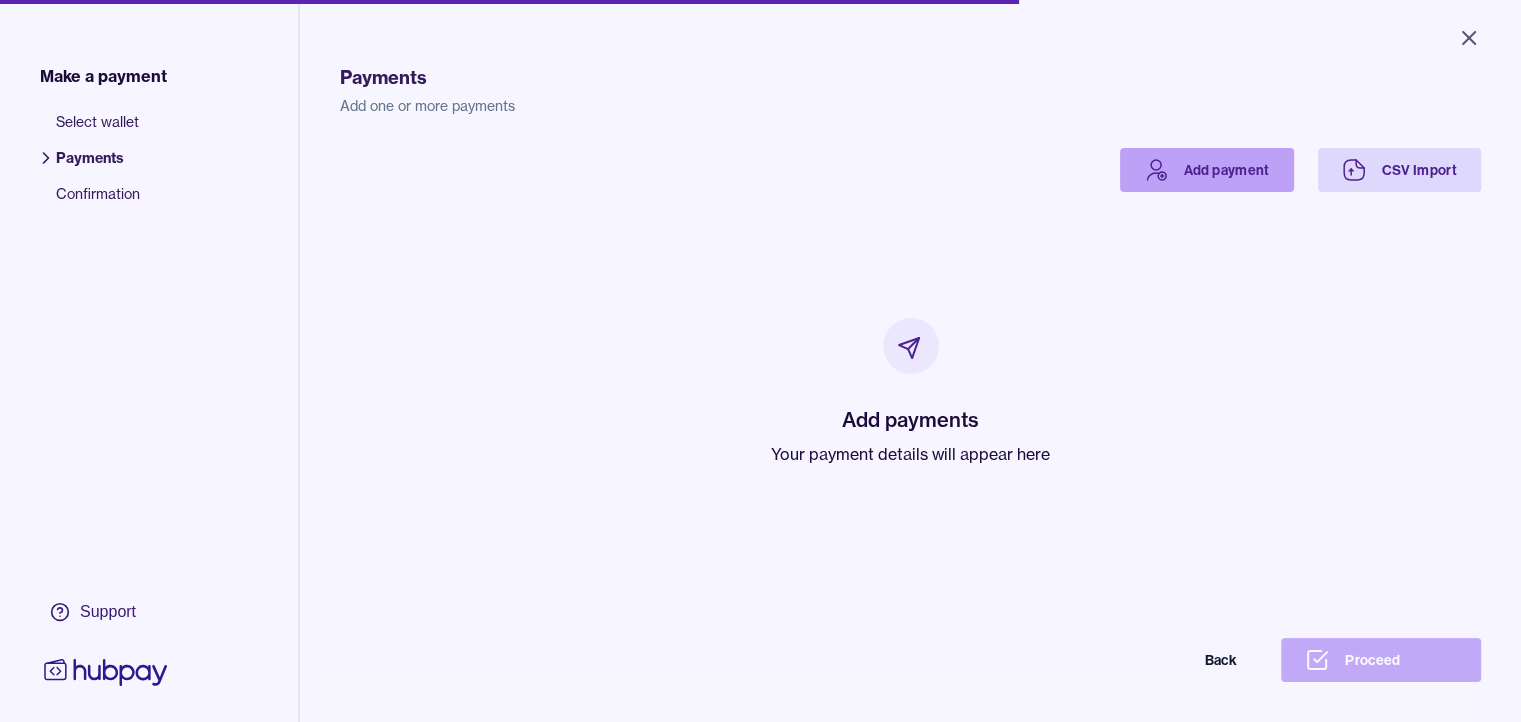 click on "Add payment" at bounding box center [1207, 170] 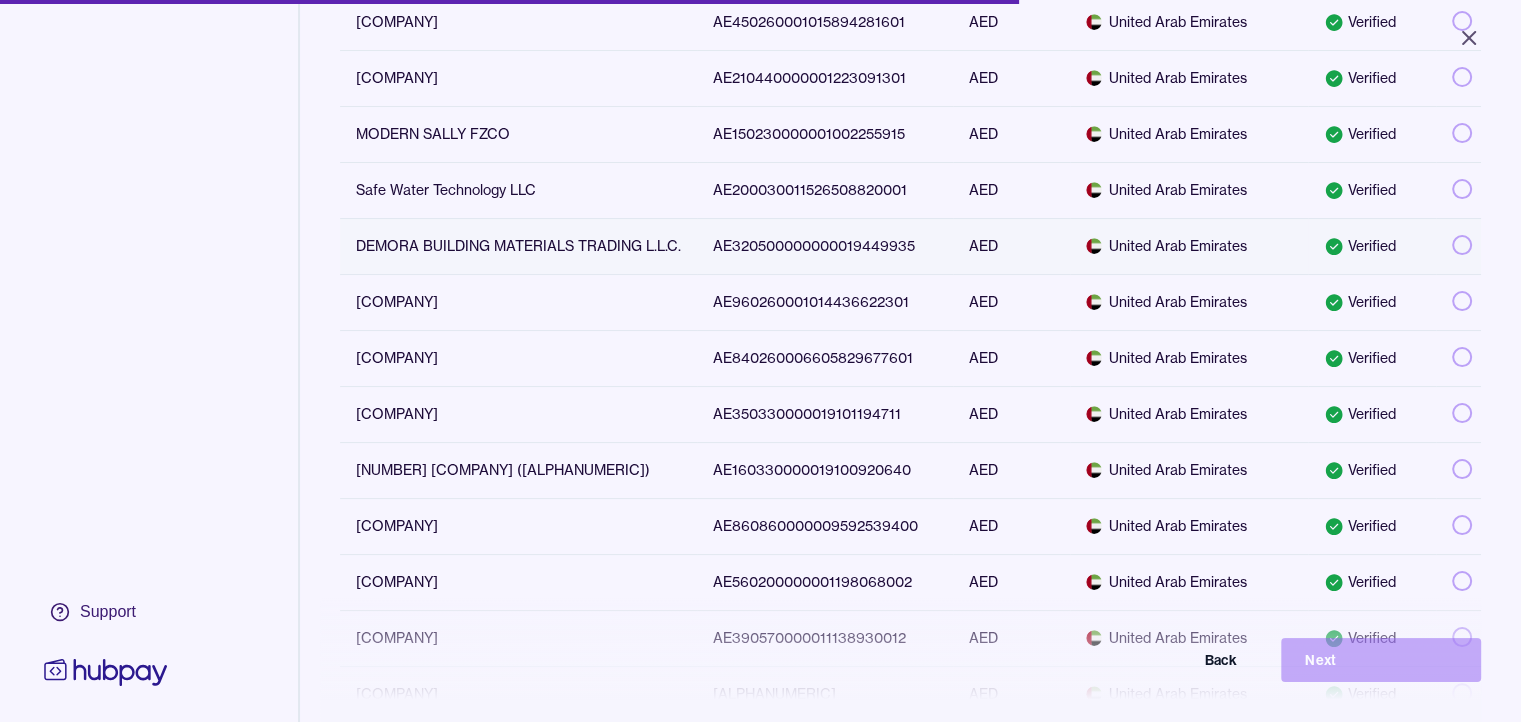 scroll, scrollTop: 400, scrollLeft: 0, axis: vertical 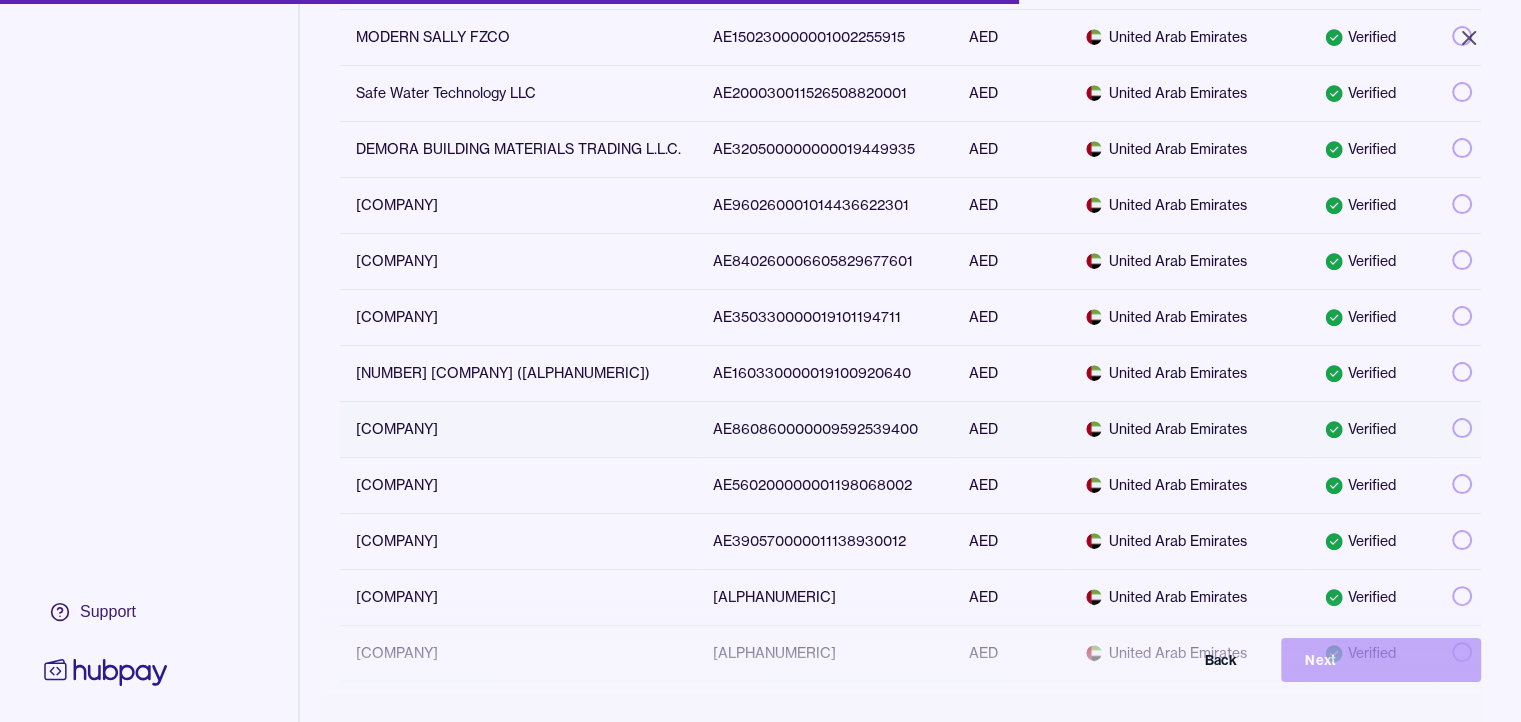 click on "[COMPANY]" at bounding box center [518, 429] 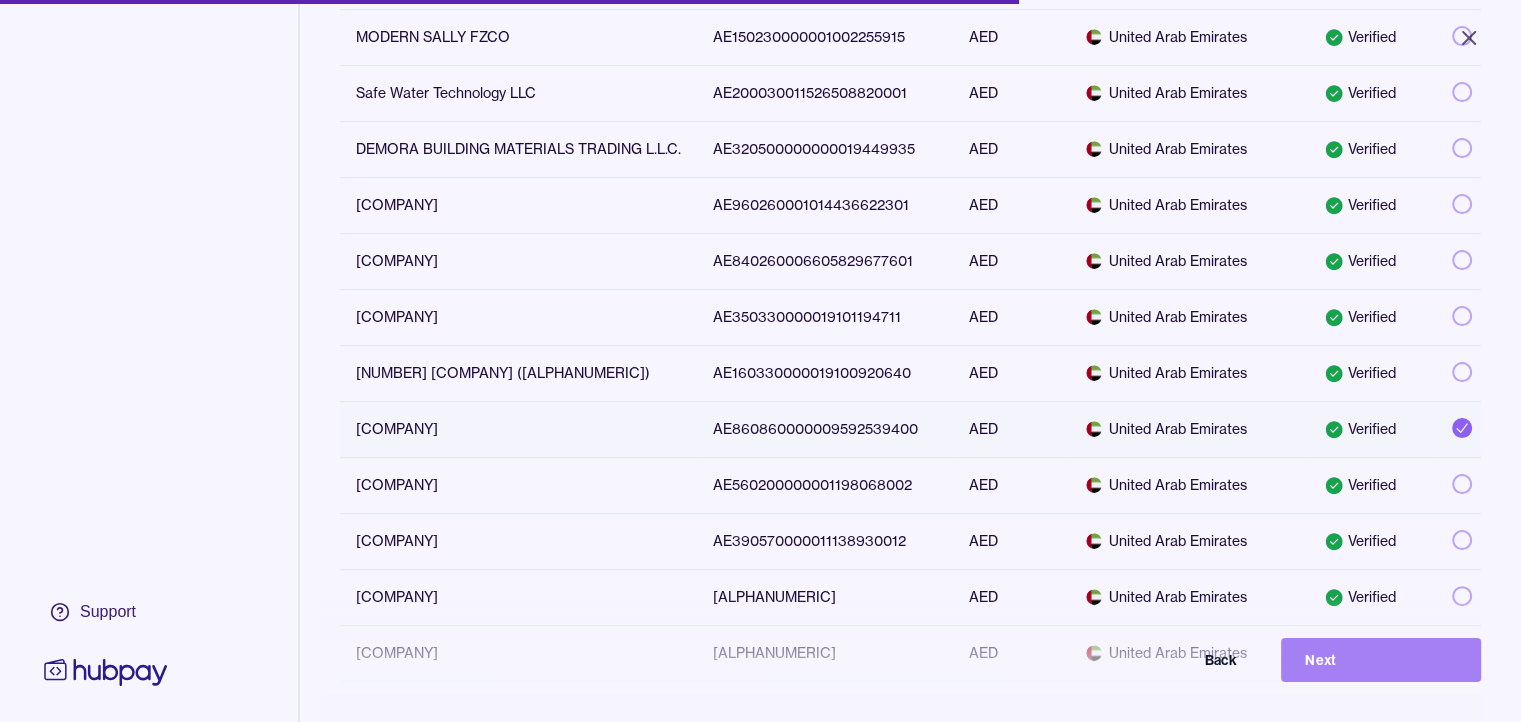 click on "Next" at bounding box center (1381, 660) 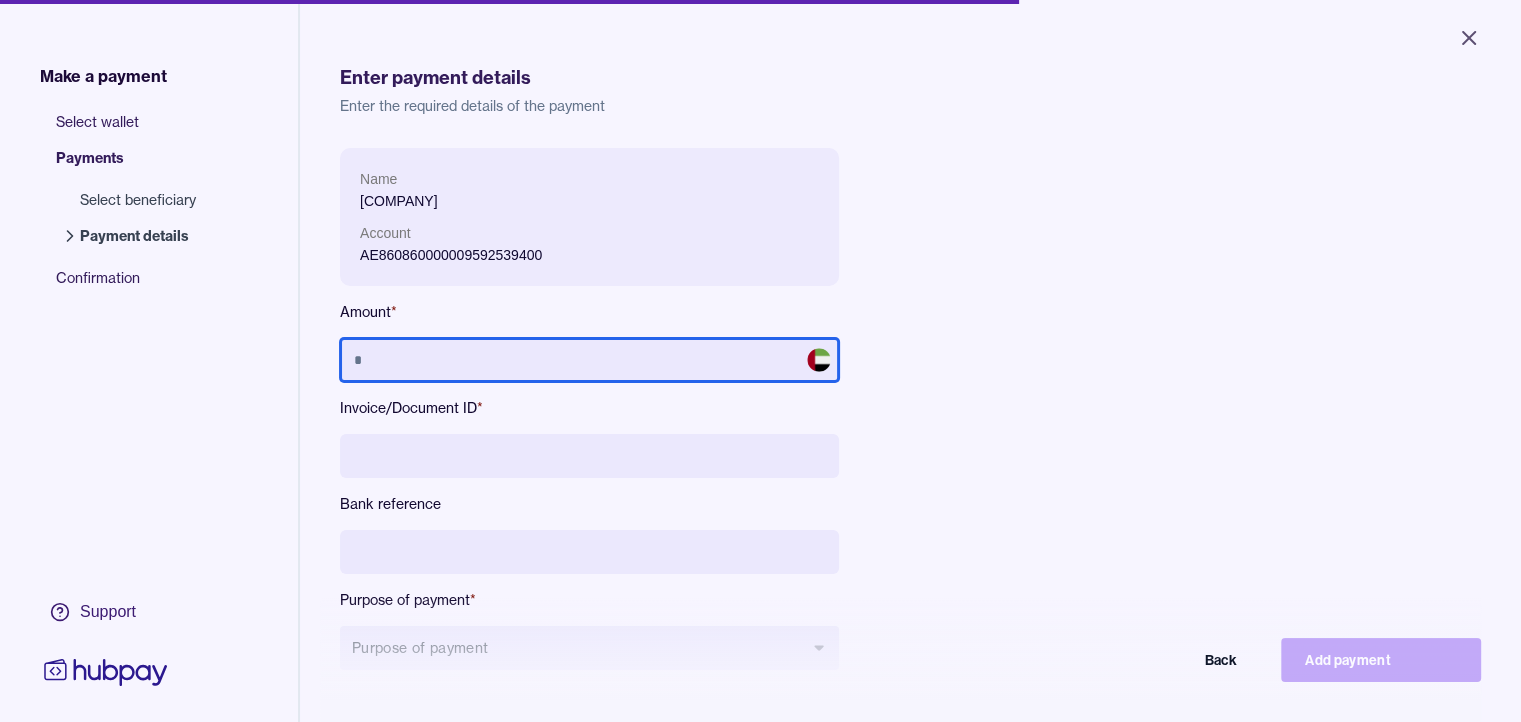 click at bounding box center [589, 360] 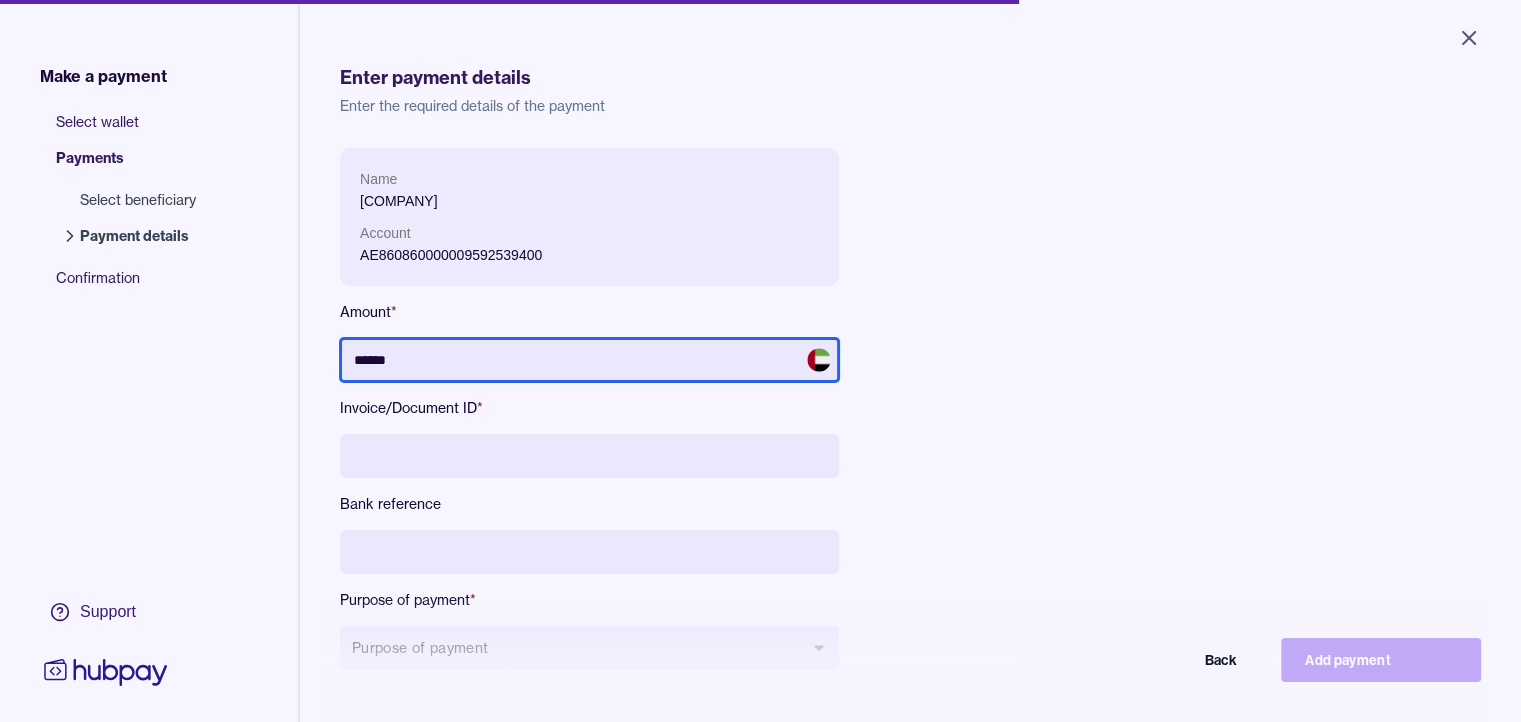 type on "******" 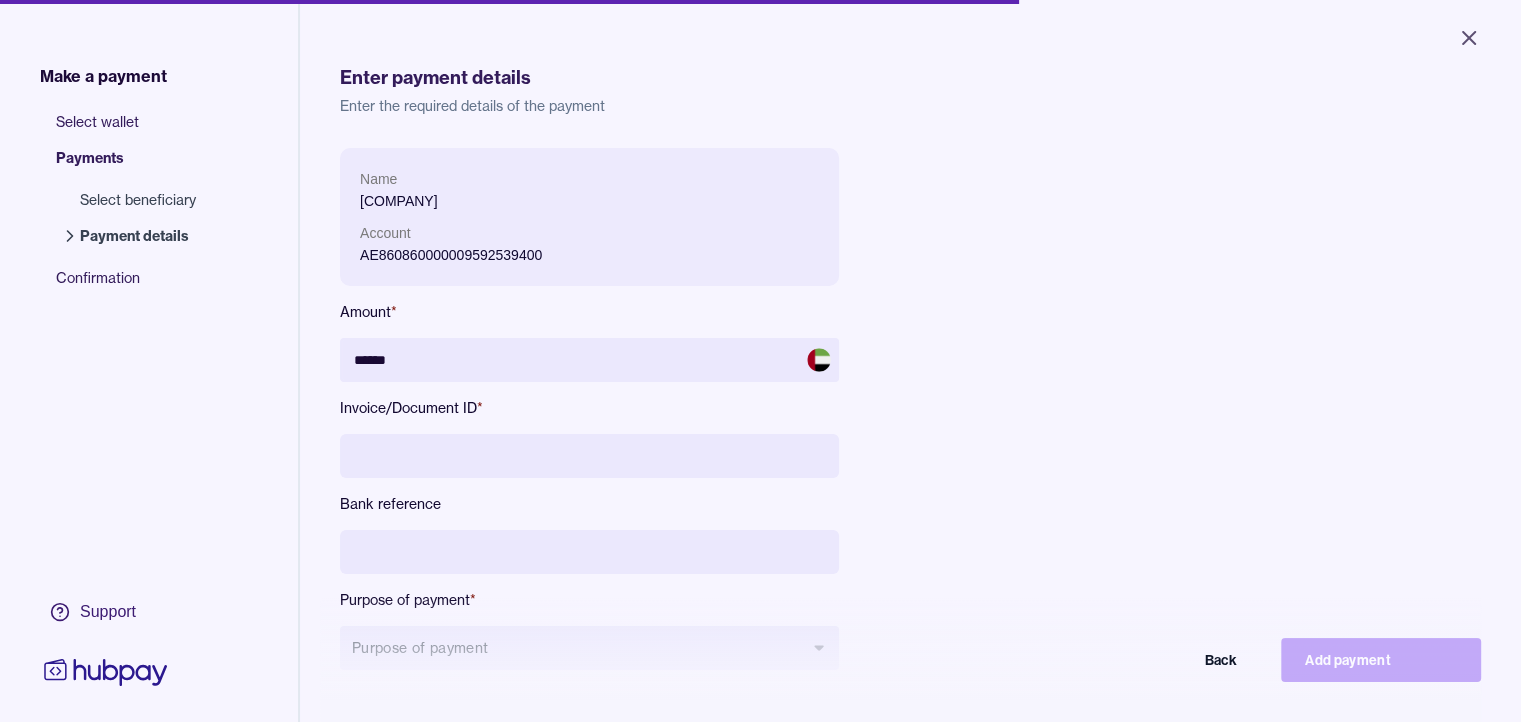 click at bounding box center (589, 456) 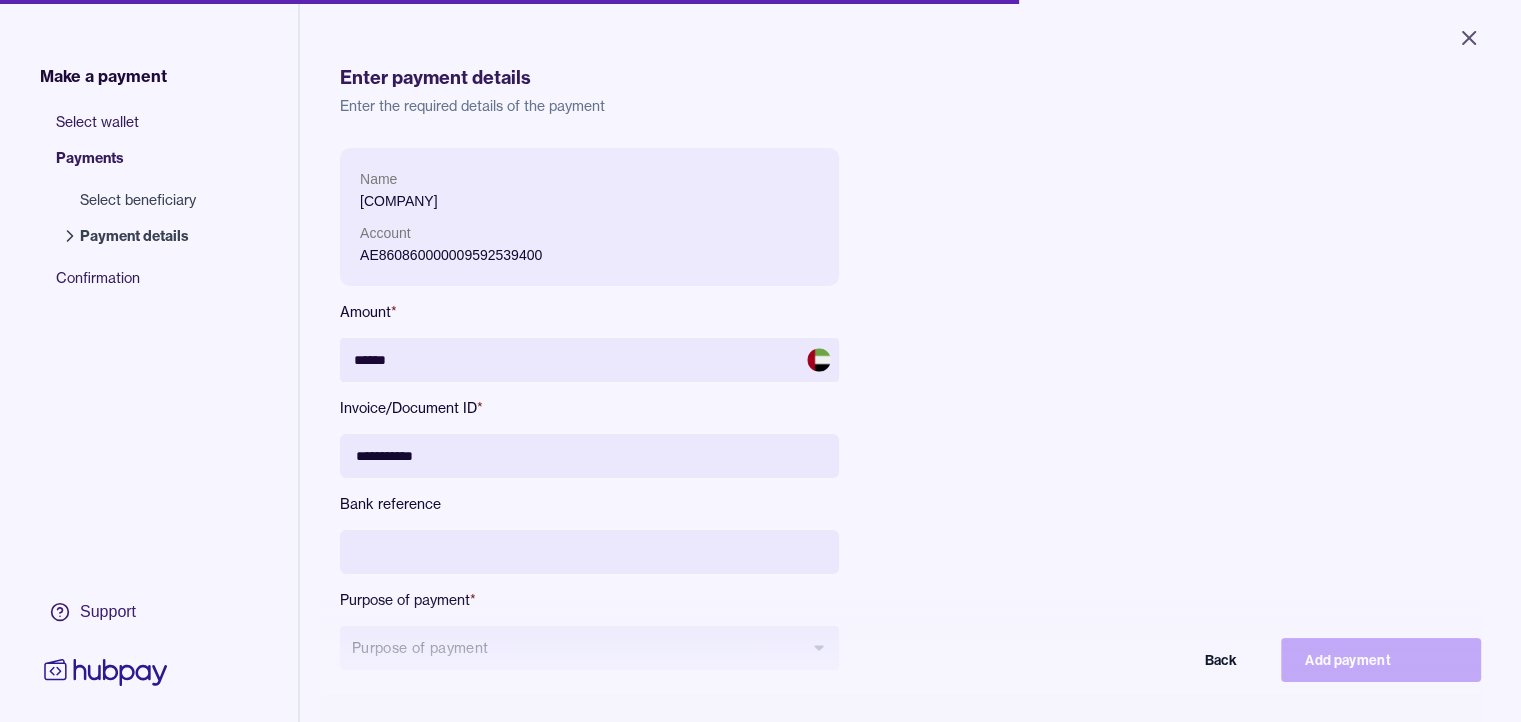 click on "**********" at bounding box center (589, 456) 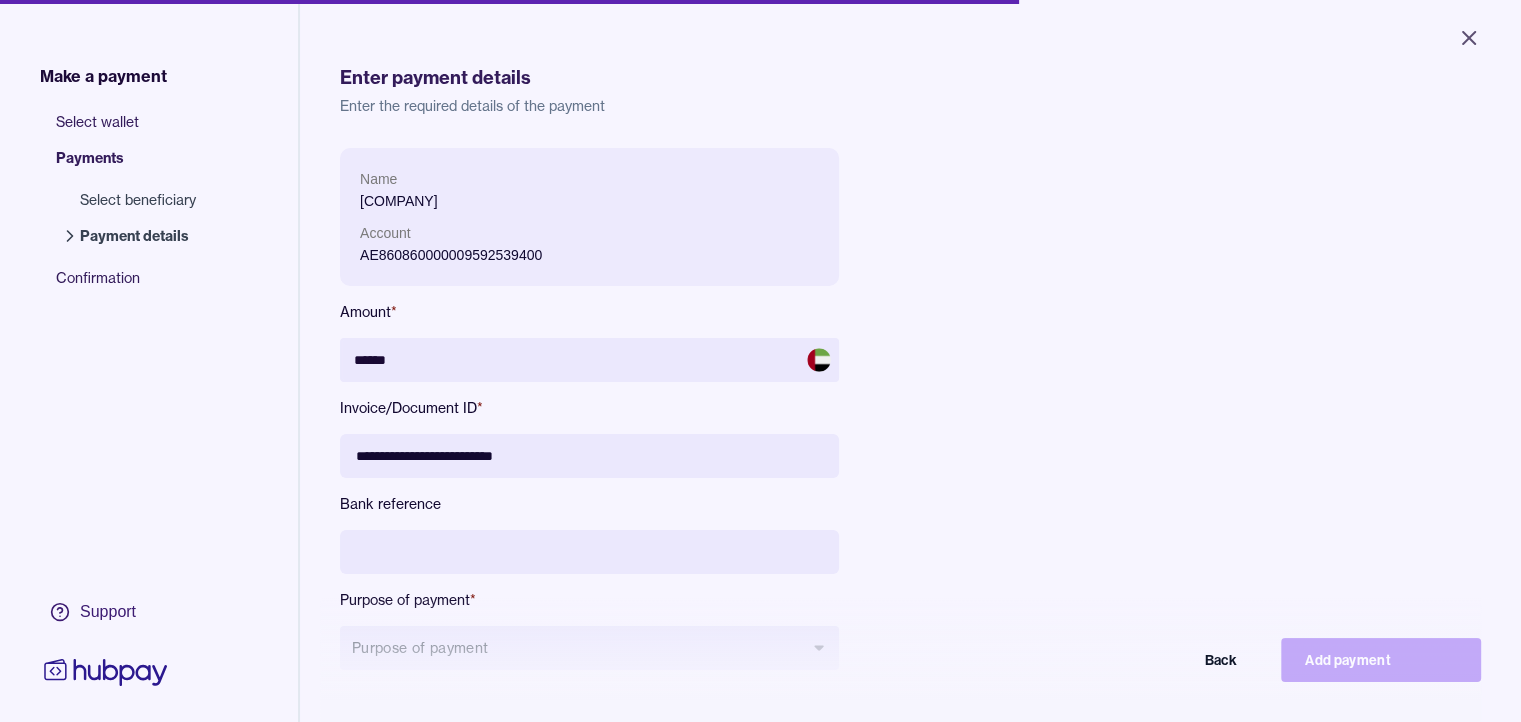 scroll, scrollTop: 283, scrollLeft: 0, axis: vertical 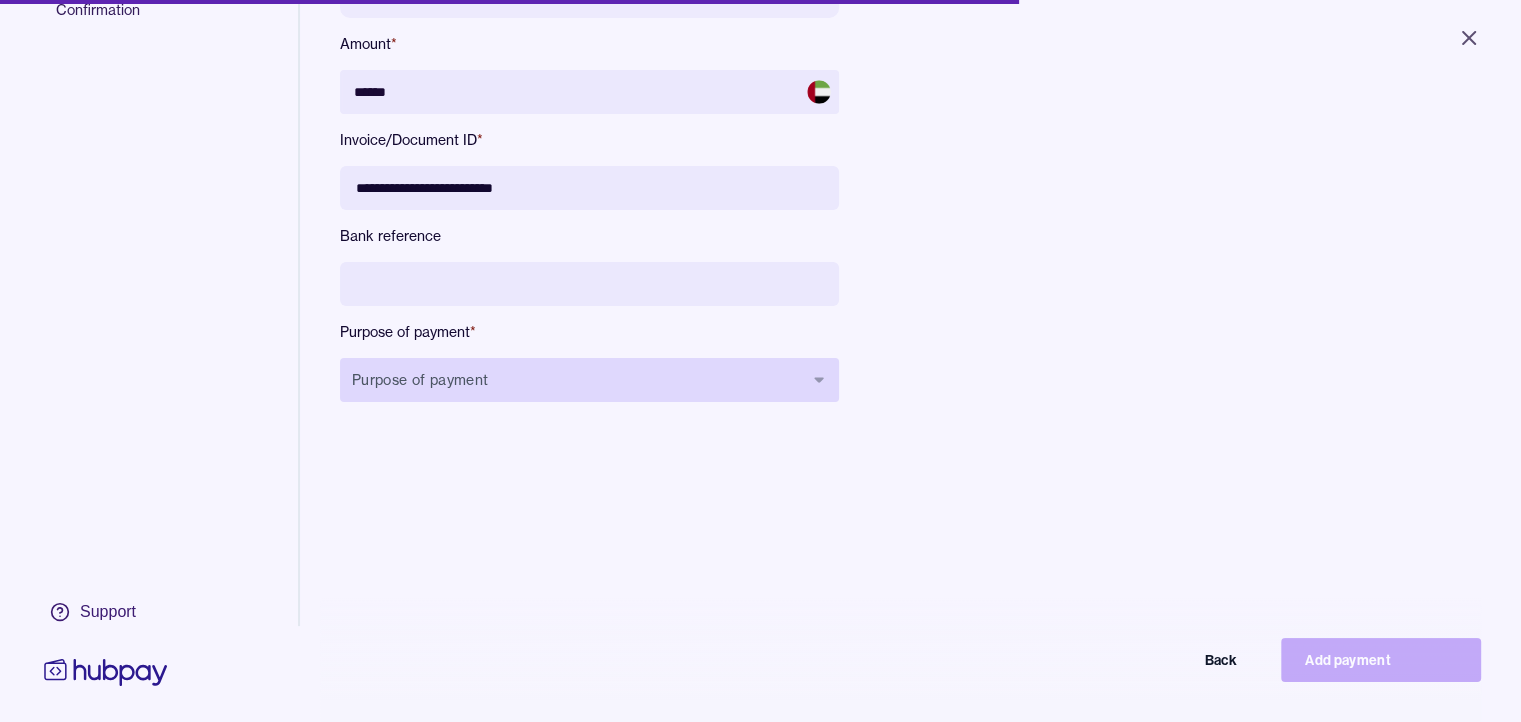 type on "**********" 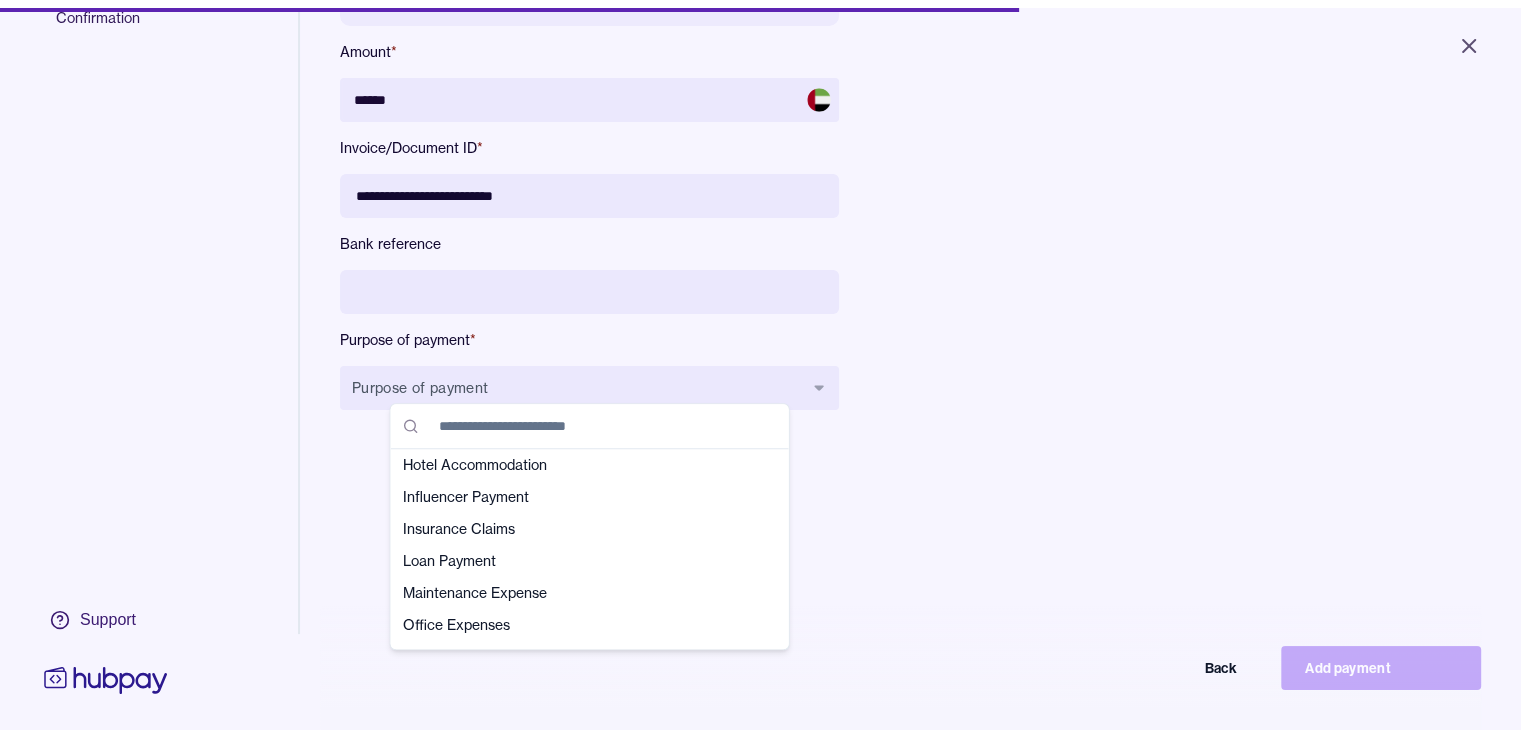 scroll, scrollTop: 300, scrollLeft: 0, axis: vertical 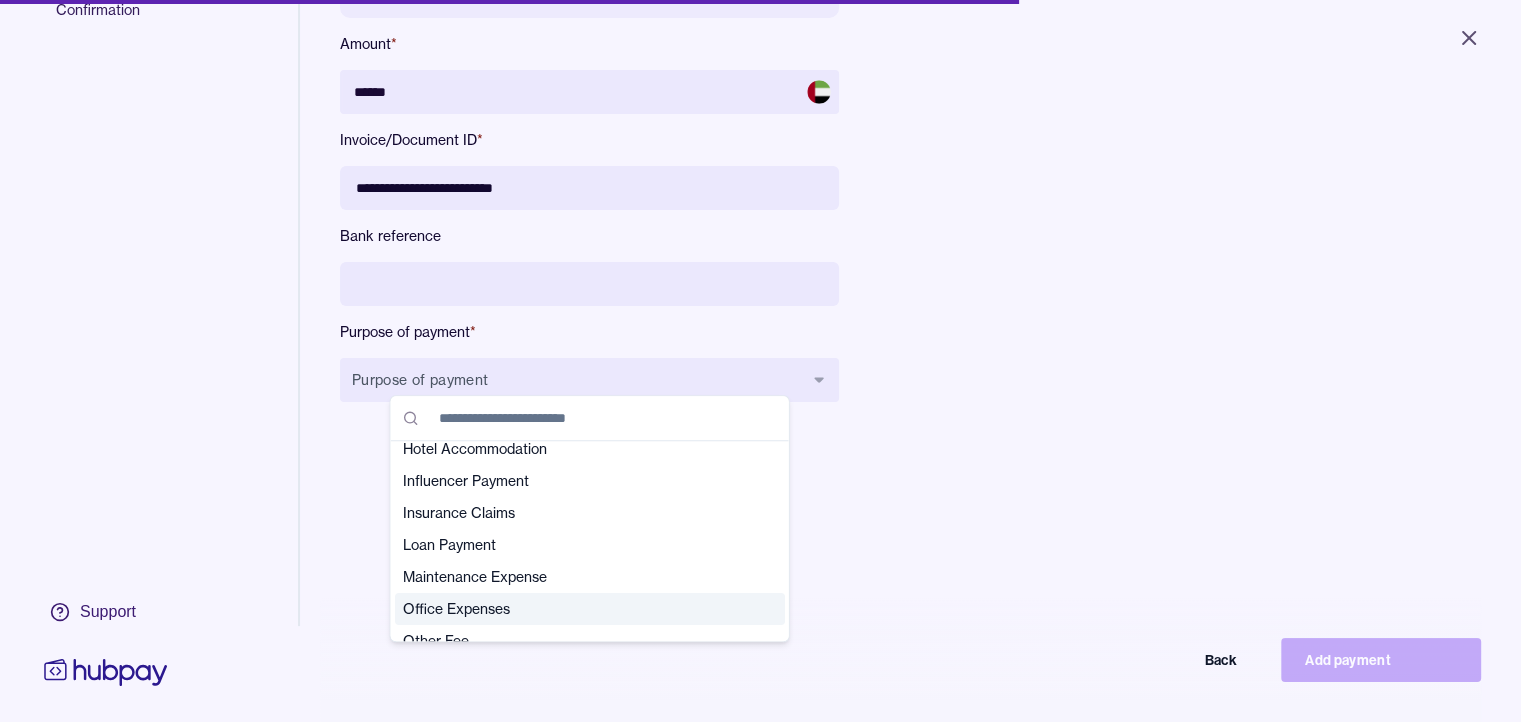 drag, startPoint x: 521, startPoint y: 605, endPoint x: 576, endPoint y: 609, distance: 55.145264 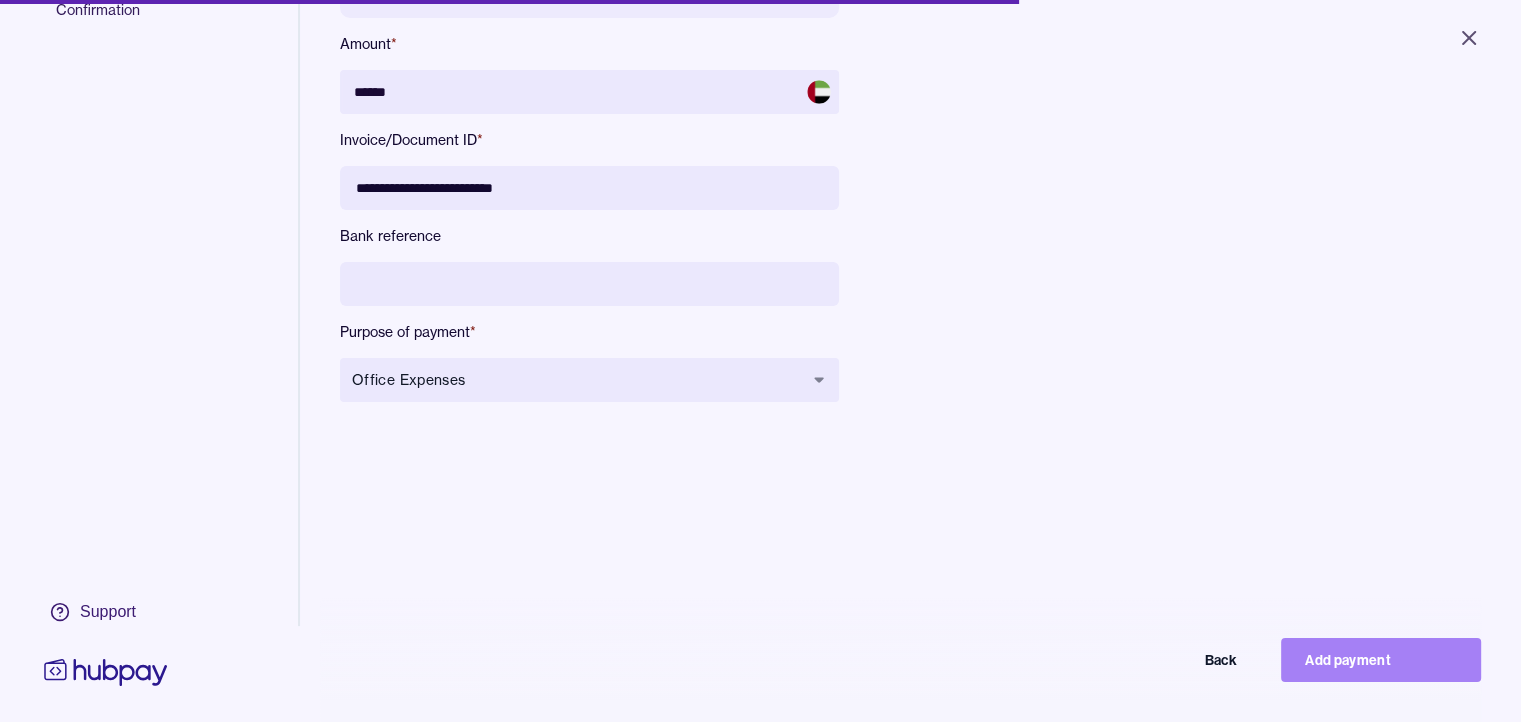 click on "Add payment" at bounding box center (1381, 660) 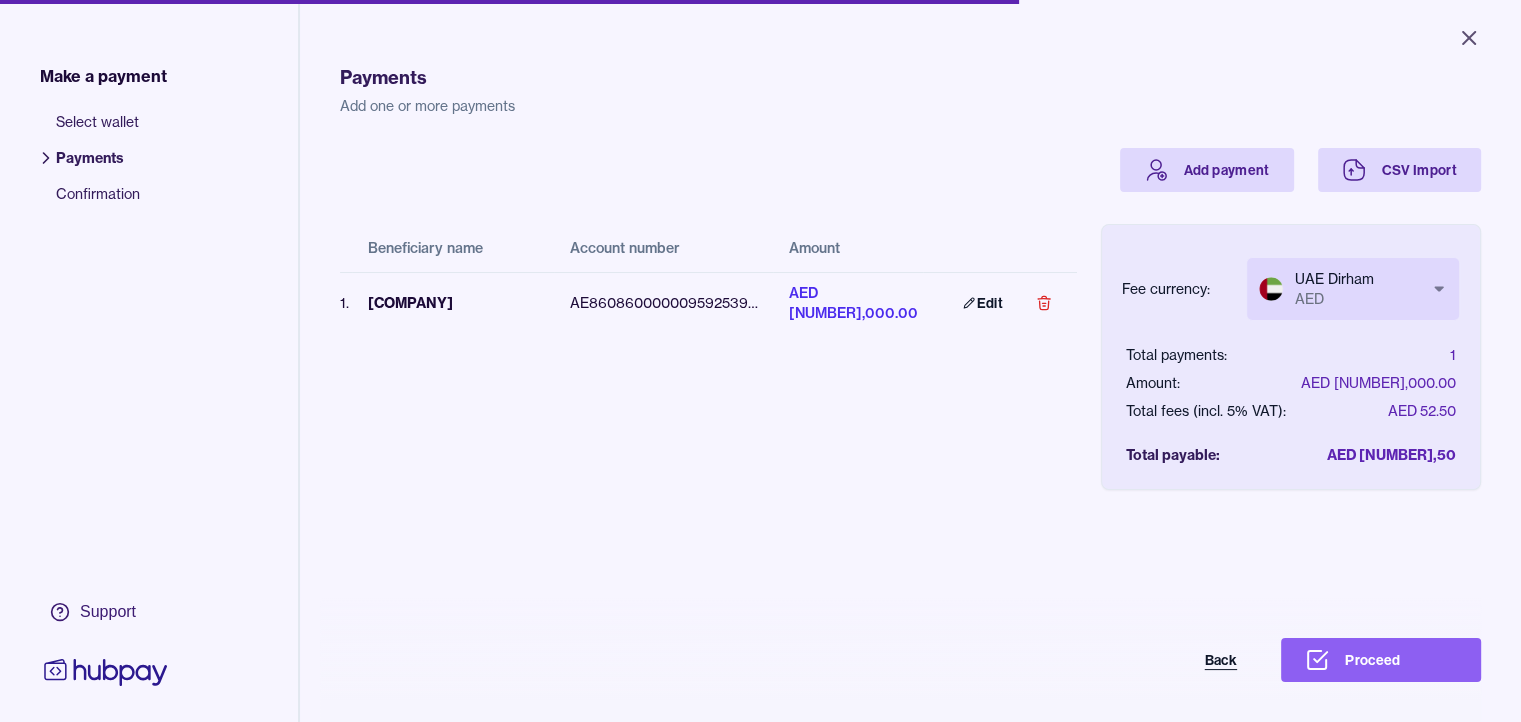 click on "Back" at bounding box center (1161, 660) 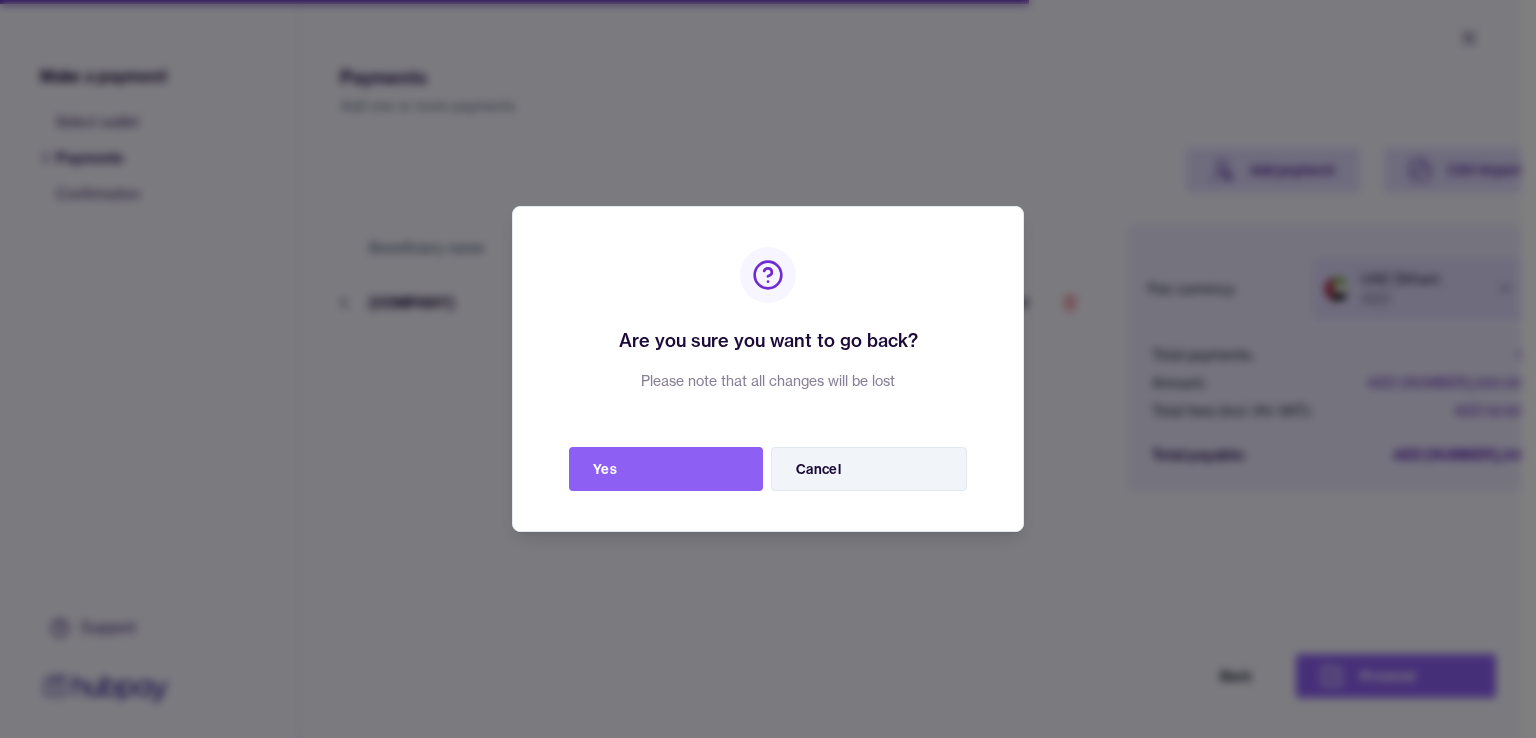 click on "Cancel" at bounding box center [869, 469] 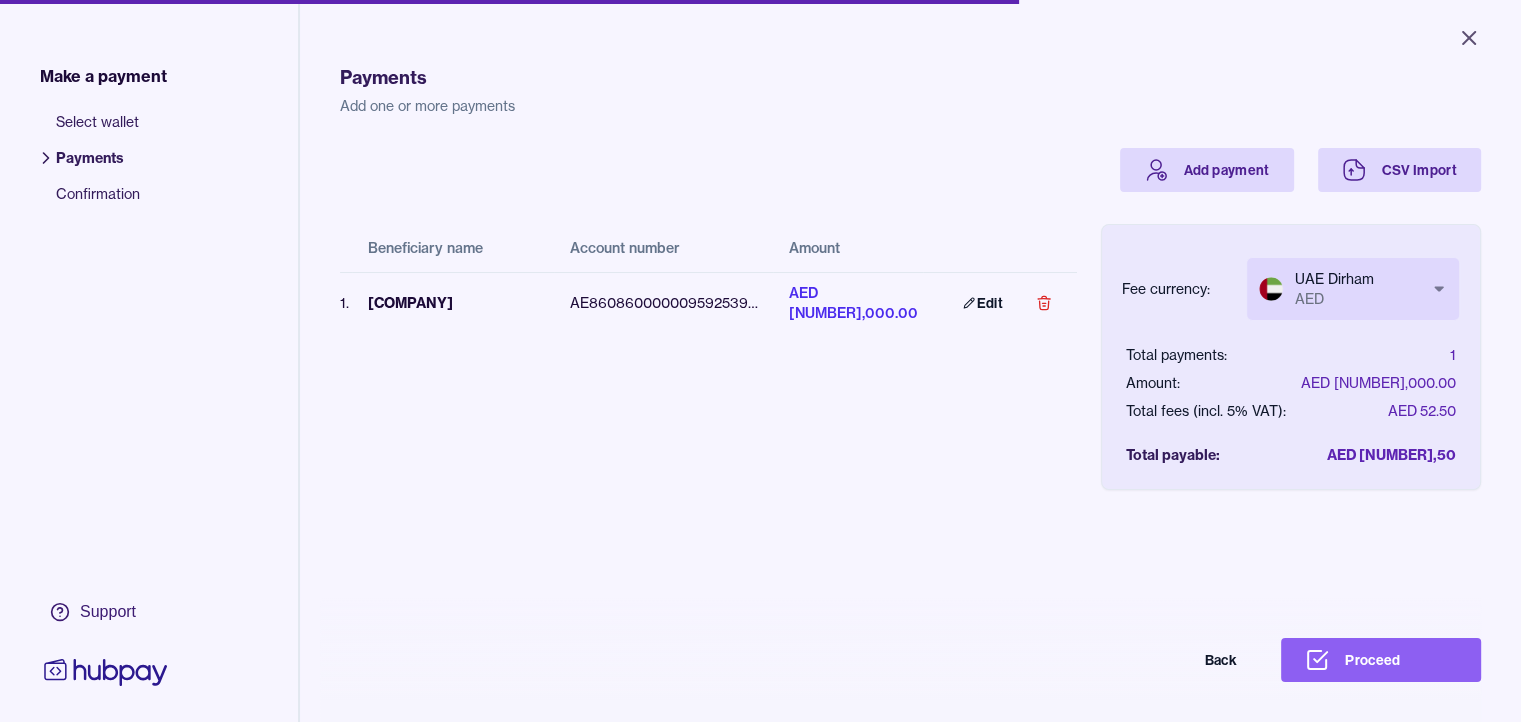 click on "Beneficiary name [COMPANY] Account number [ALPHANUMERIC] AED [NUMBER],000.00 Edit Fee currency: UAE Dirham AED *** Total payments: 1 Amount: AED [NUMBER],000.00 Total fees (incl. 5% VAT): AED [NUMBER],50 Total payable: AED [NUMBER],50 Back Proceed" at bounding box center [910, 341] 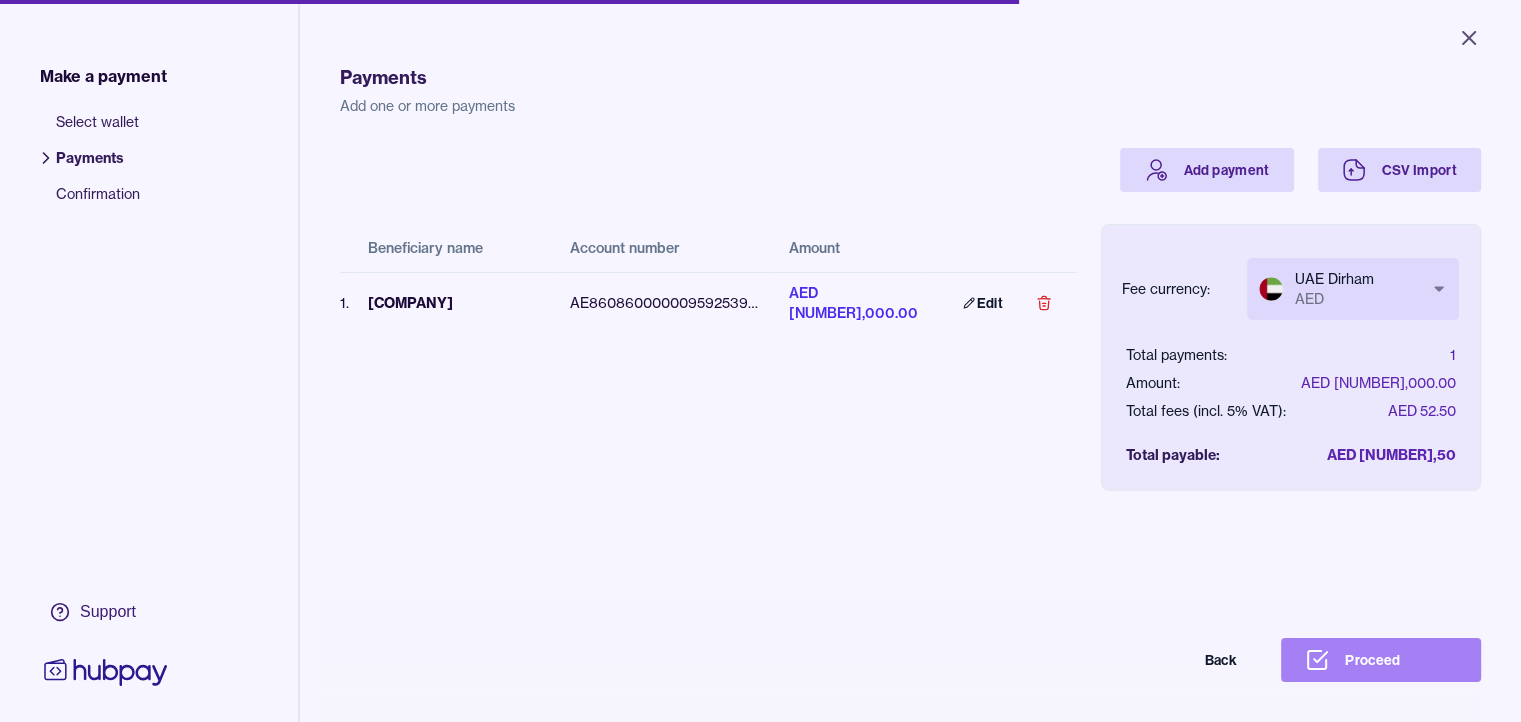 click on "Proceed" at bounding box center [1381, 660] 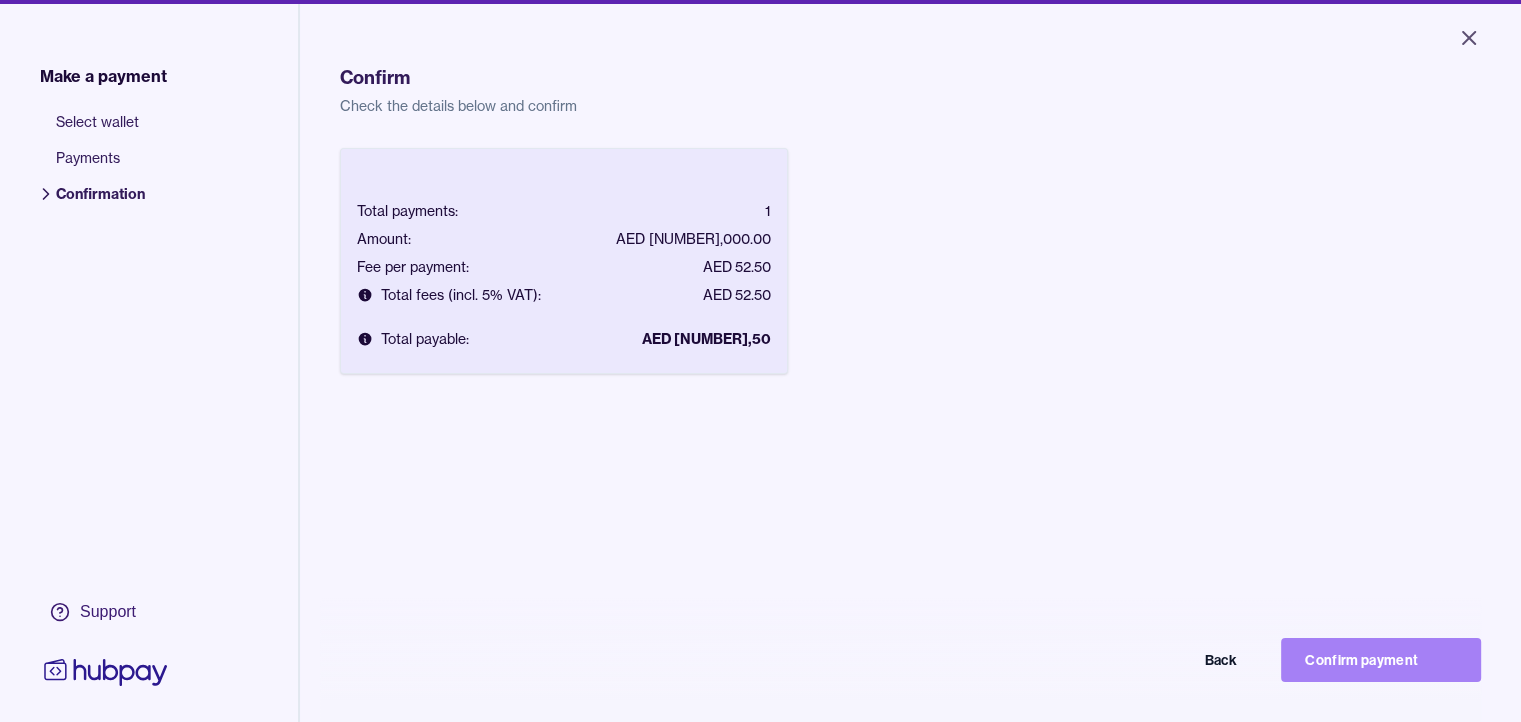 click on "Confirm payment" at bounding box center (1381, 660) 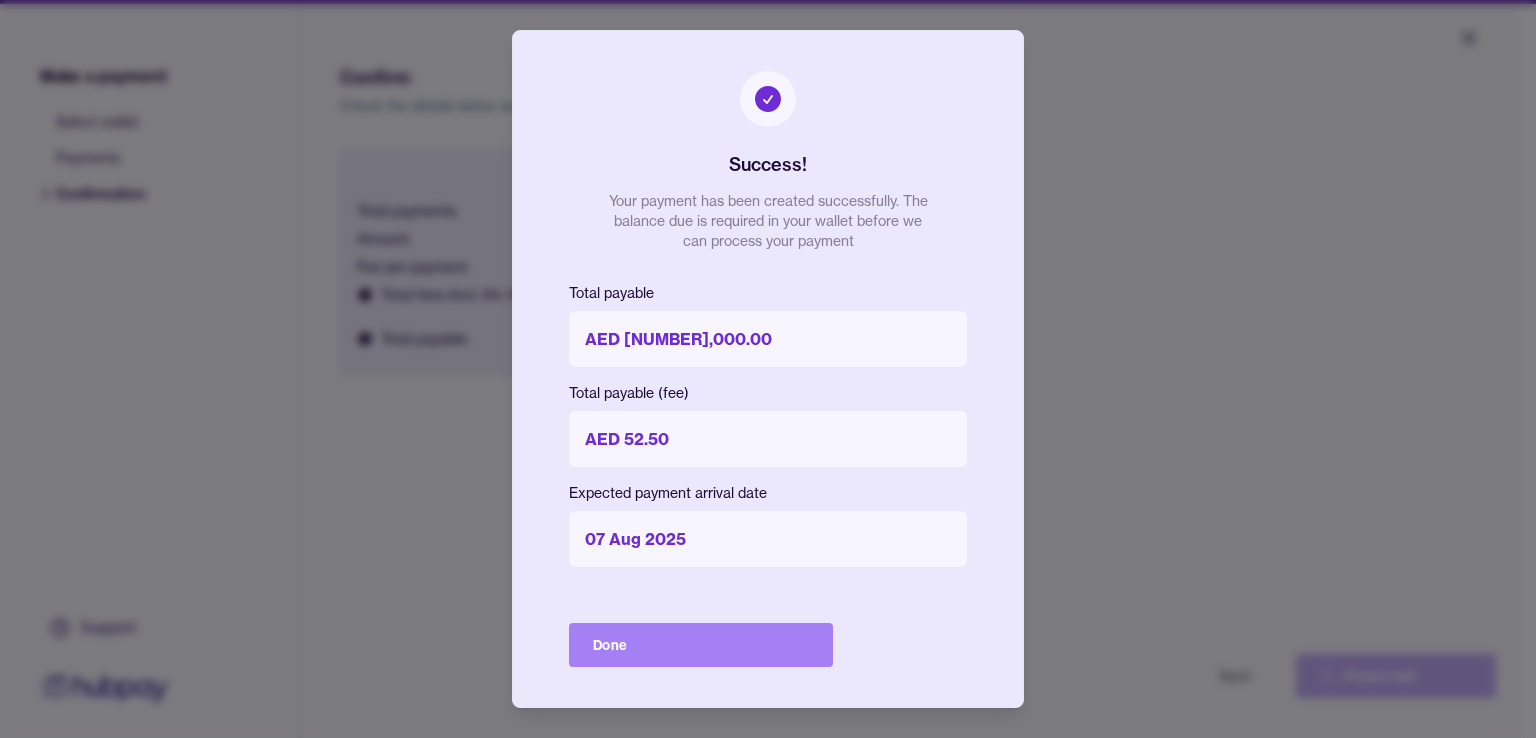 click on "Done" at bounding box center (701, 645) 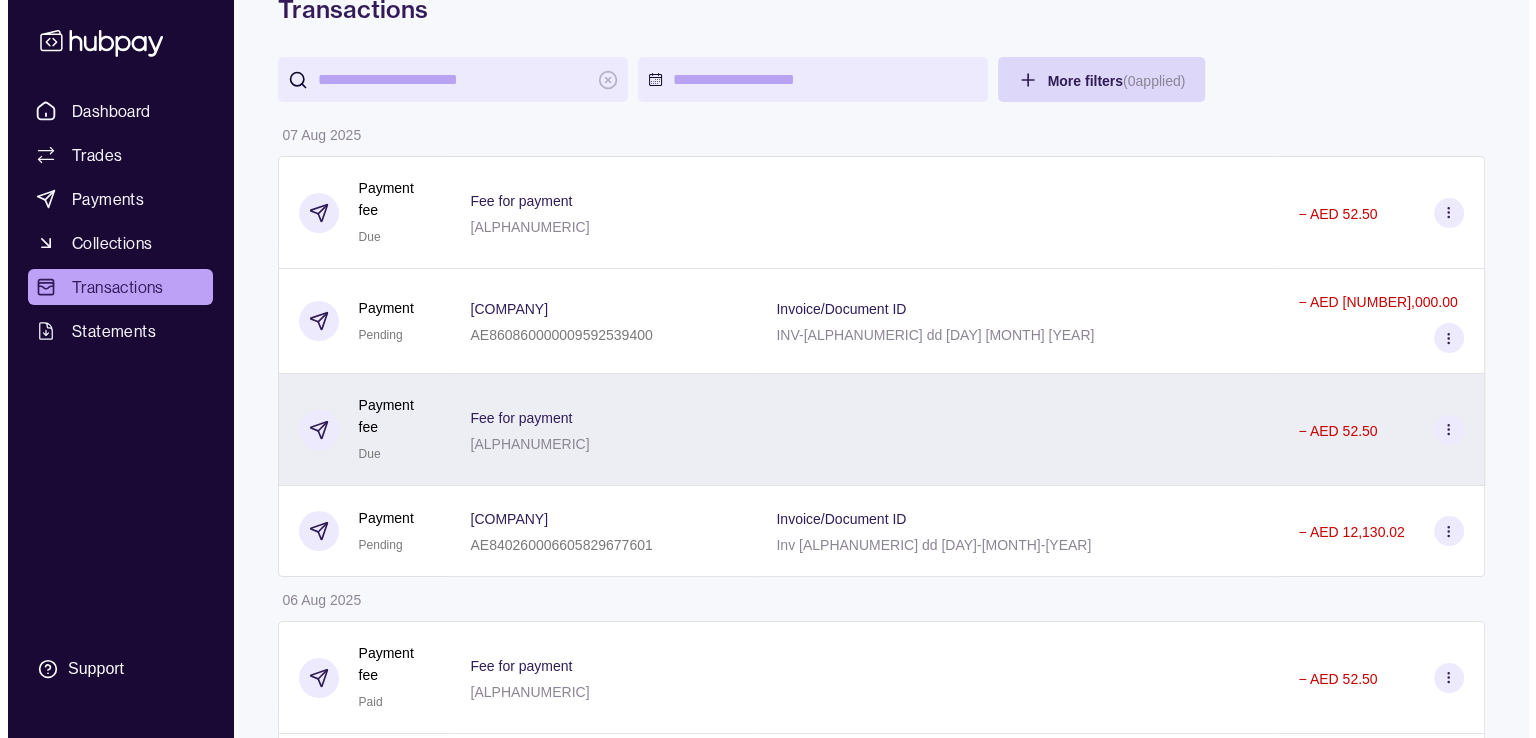 scroll, scrollTop: 0, scrollLeft: 0, axis: both 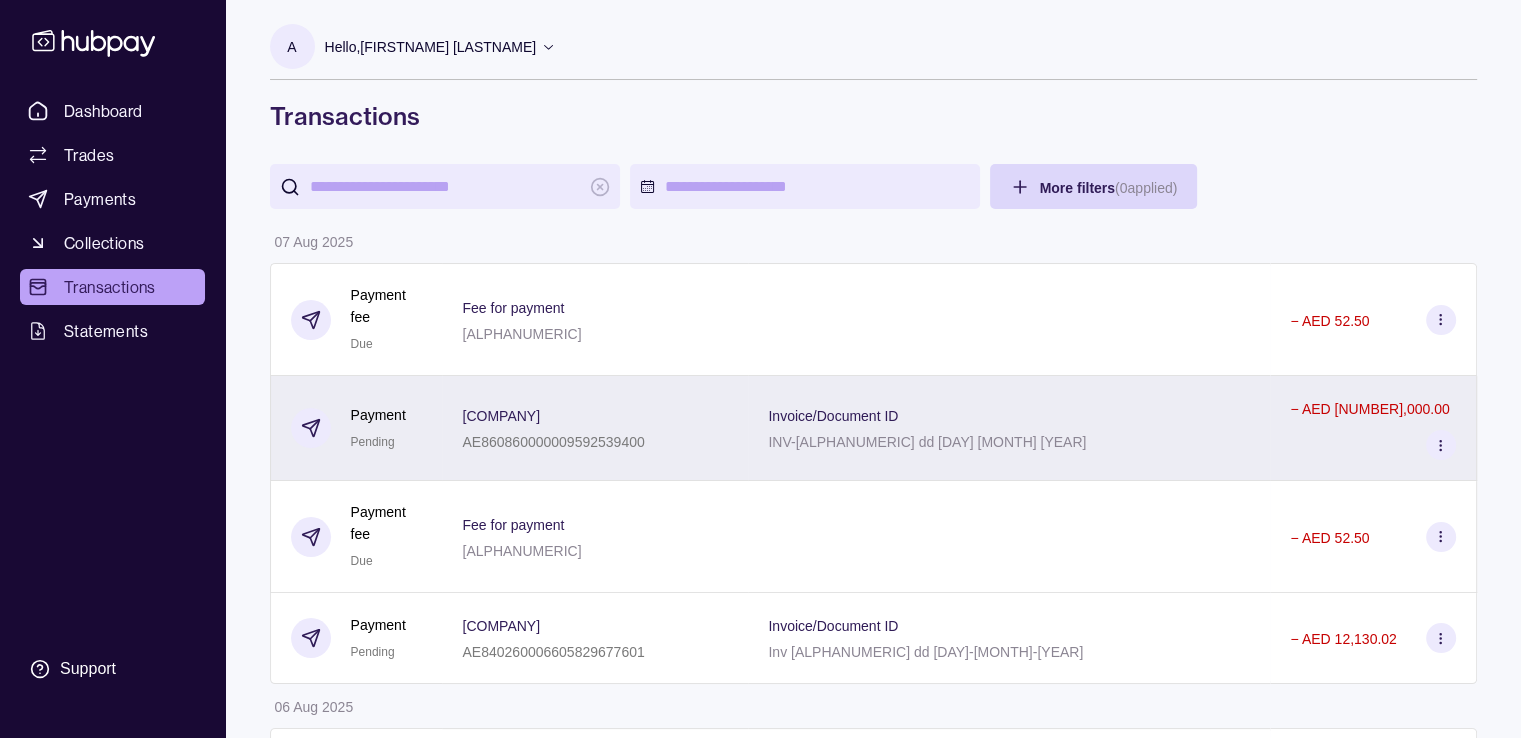 click 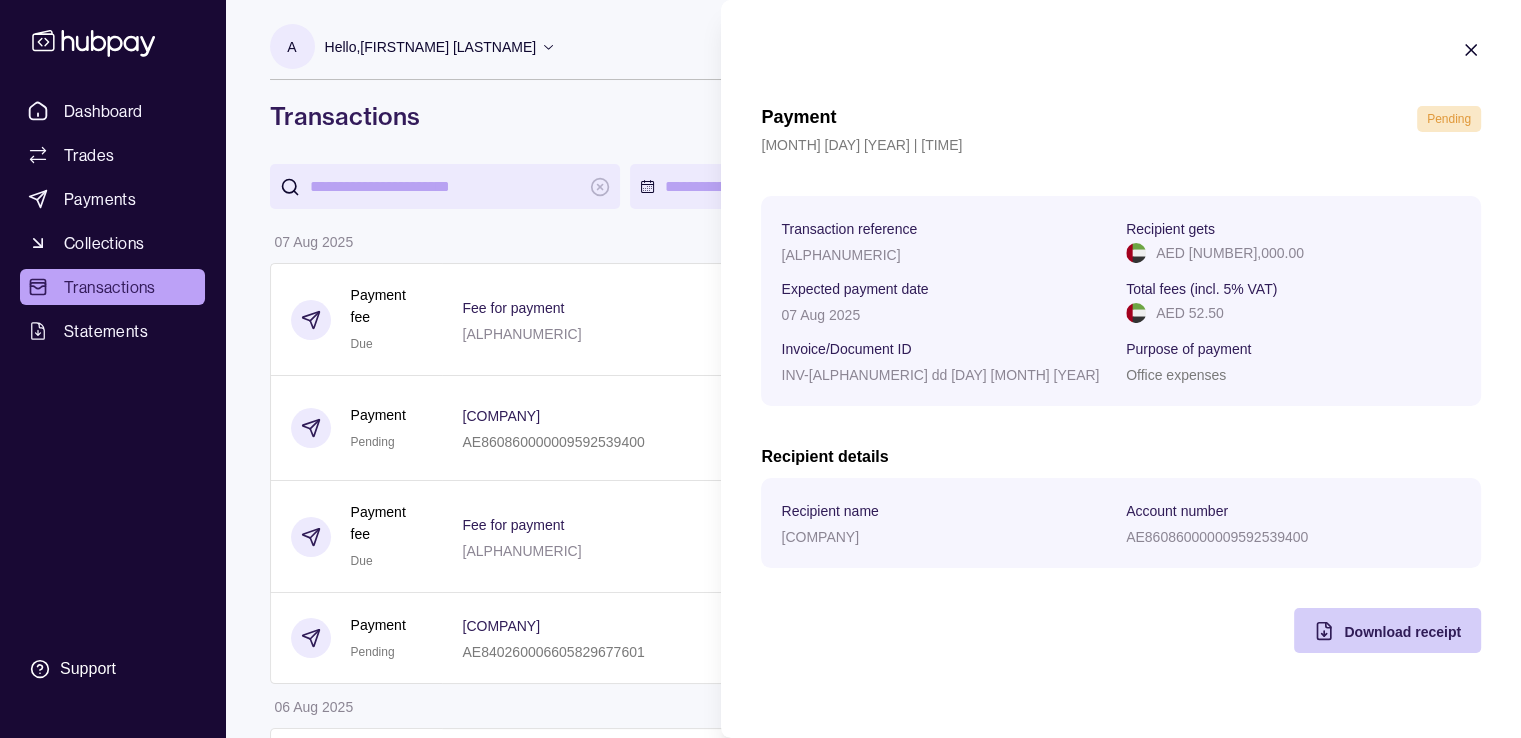 click on "Download receipt" at bounding box center [1402, 632] 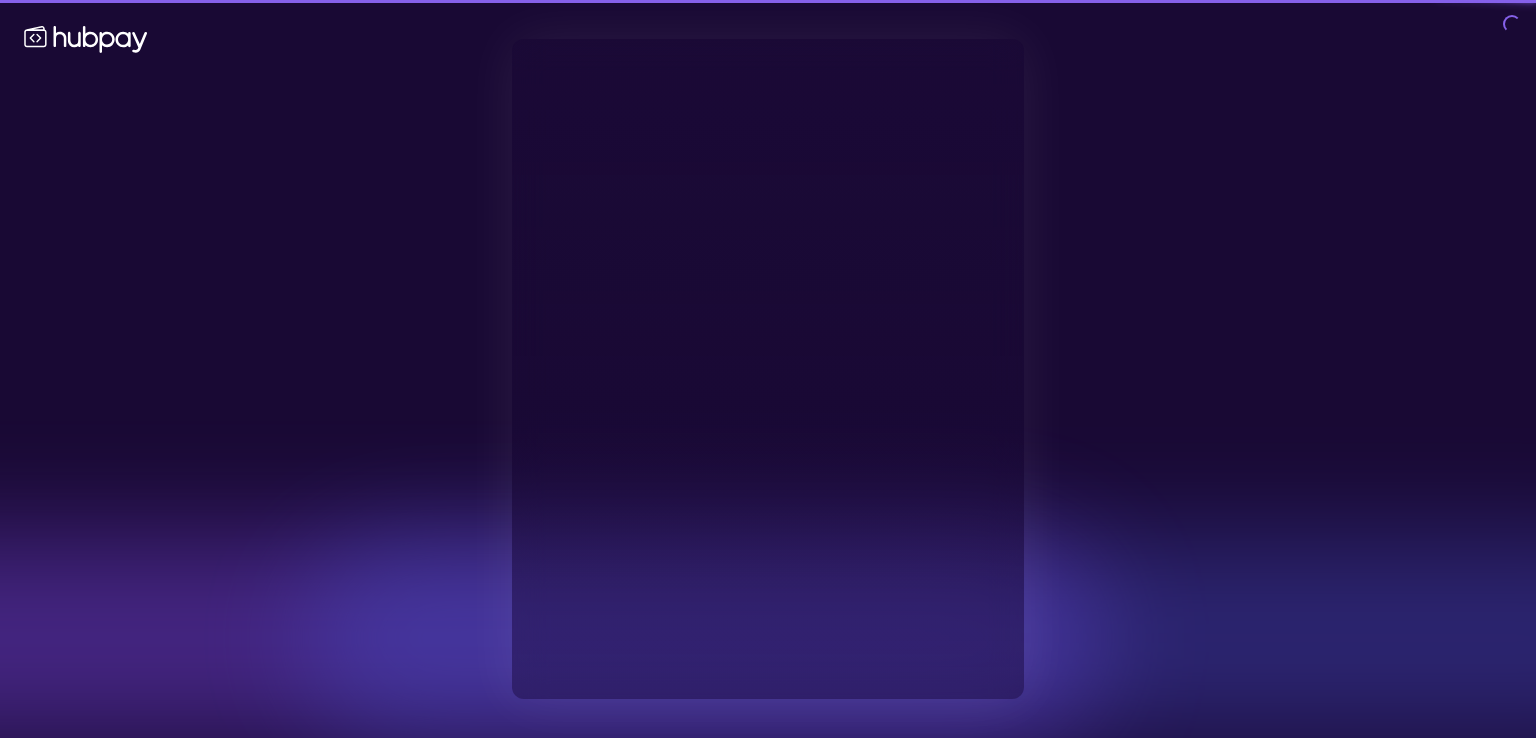 type on "**********" 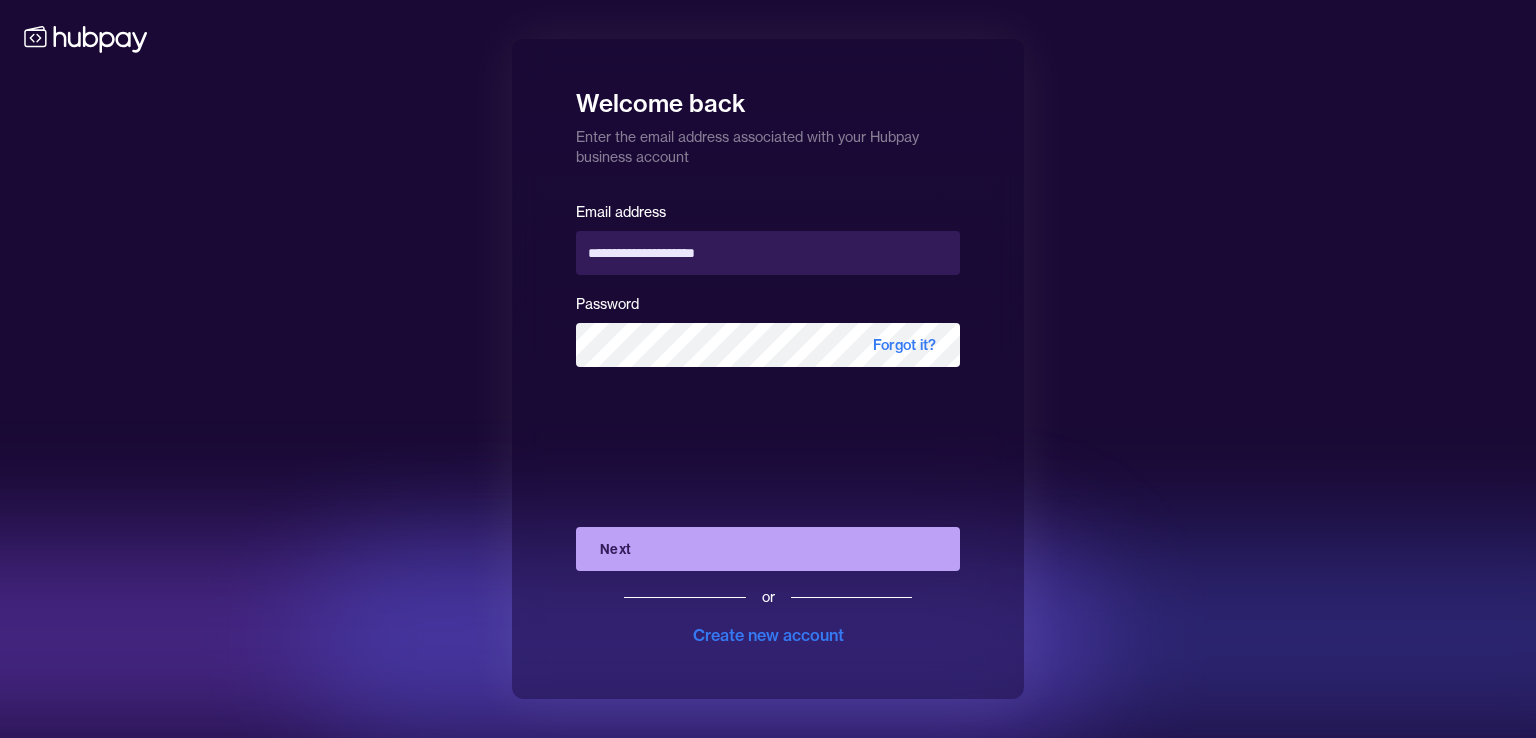 click on "**********" at bounding box center [768, 369] 